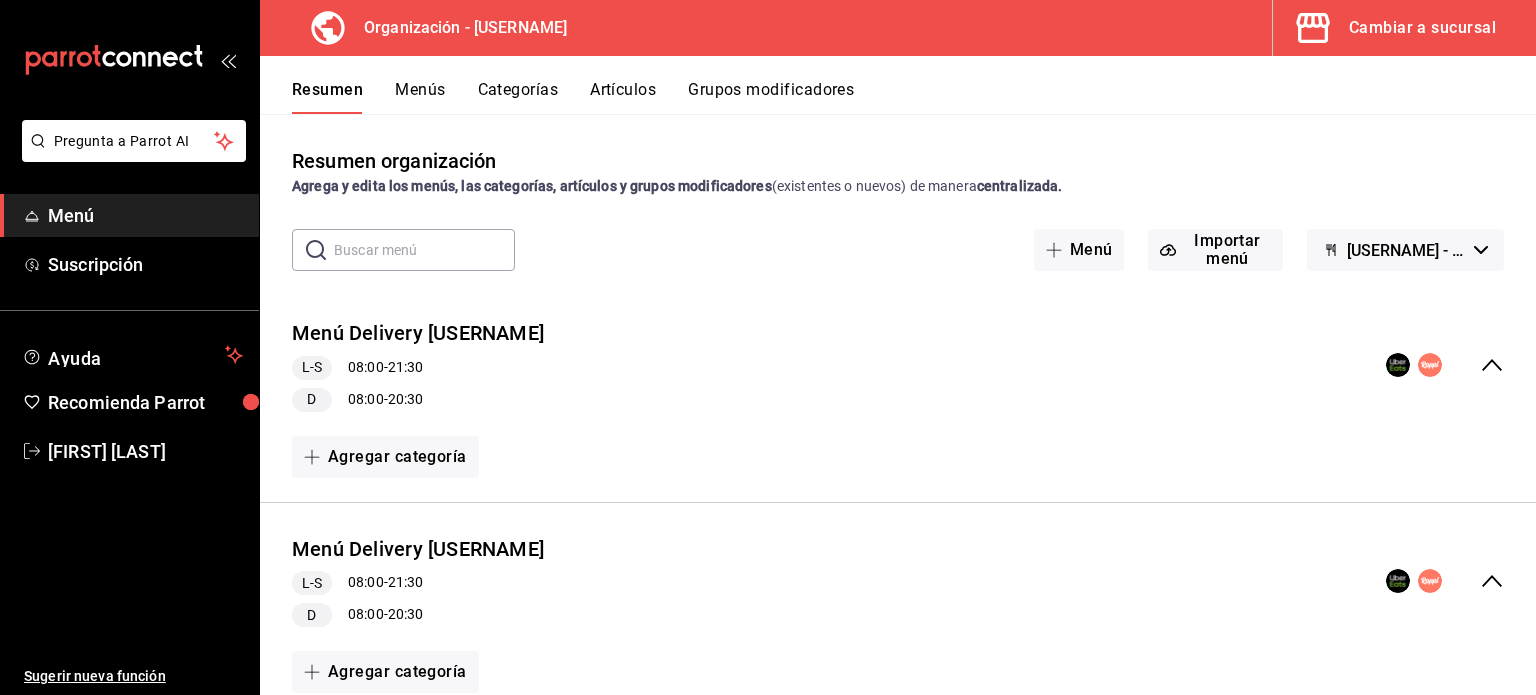 scroll, scrollTop: 0, scrollLeft: 0, axis: both 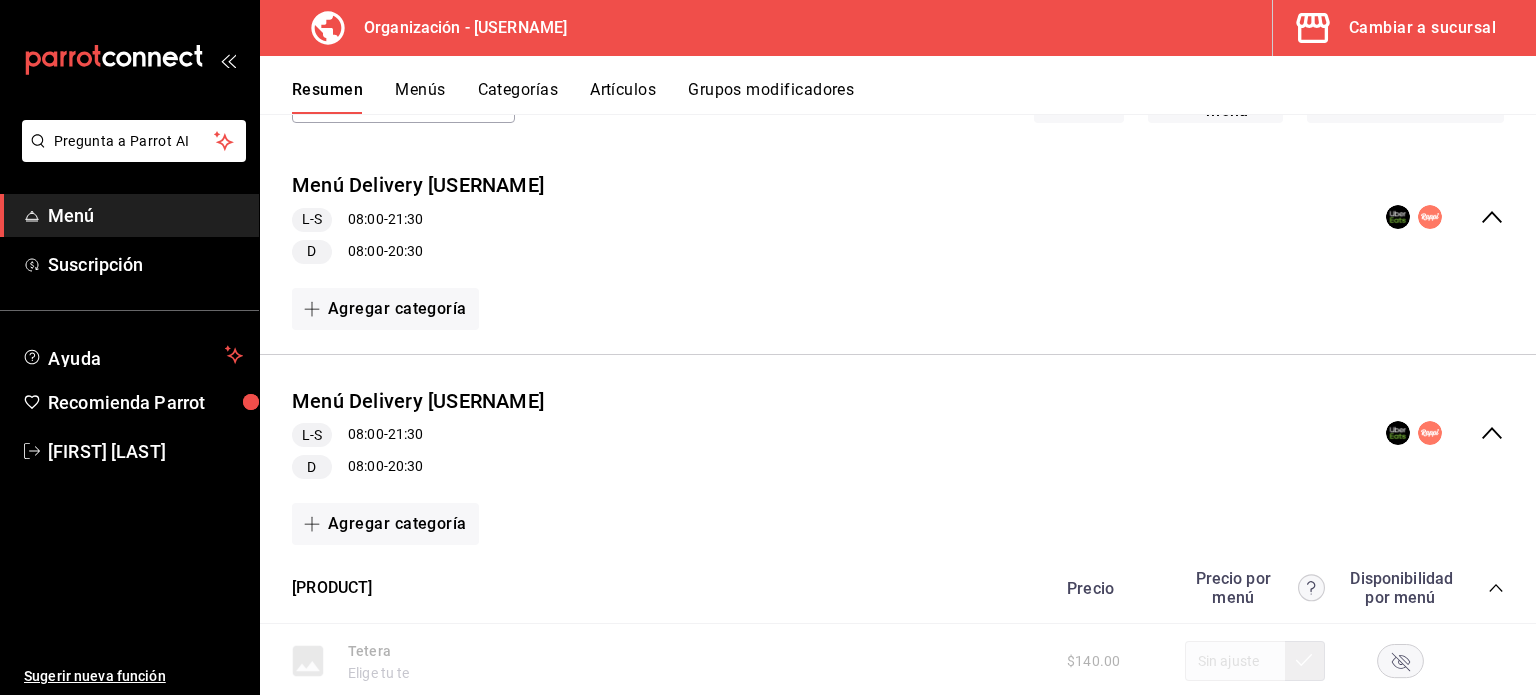 click on "Menú" at bounding box center [145, 215] 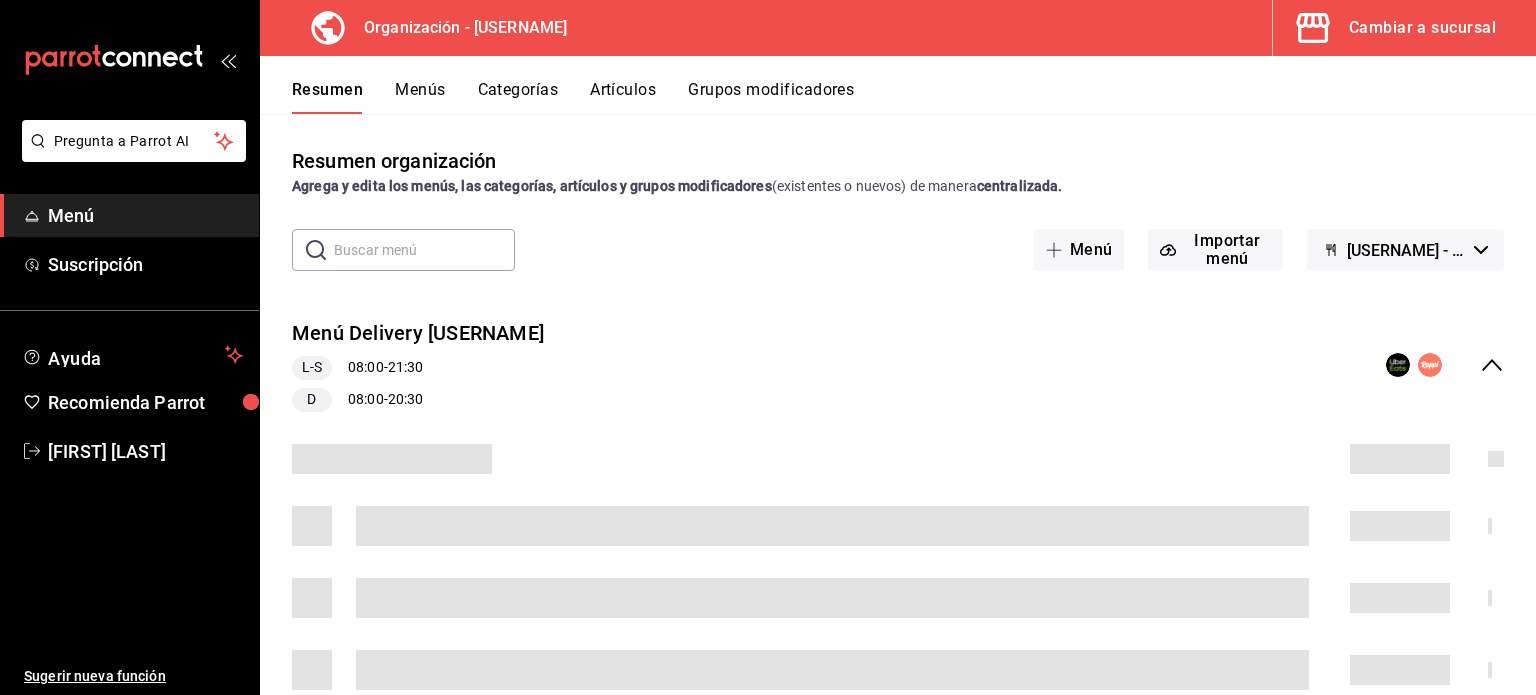 click on "Cambiar a sucursal" at bounding box center [1422, 28] 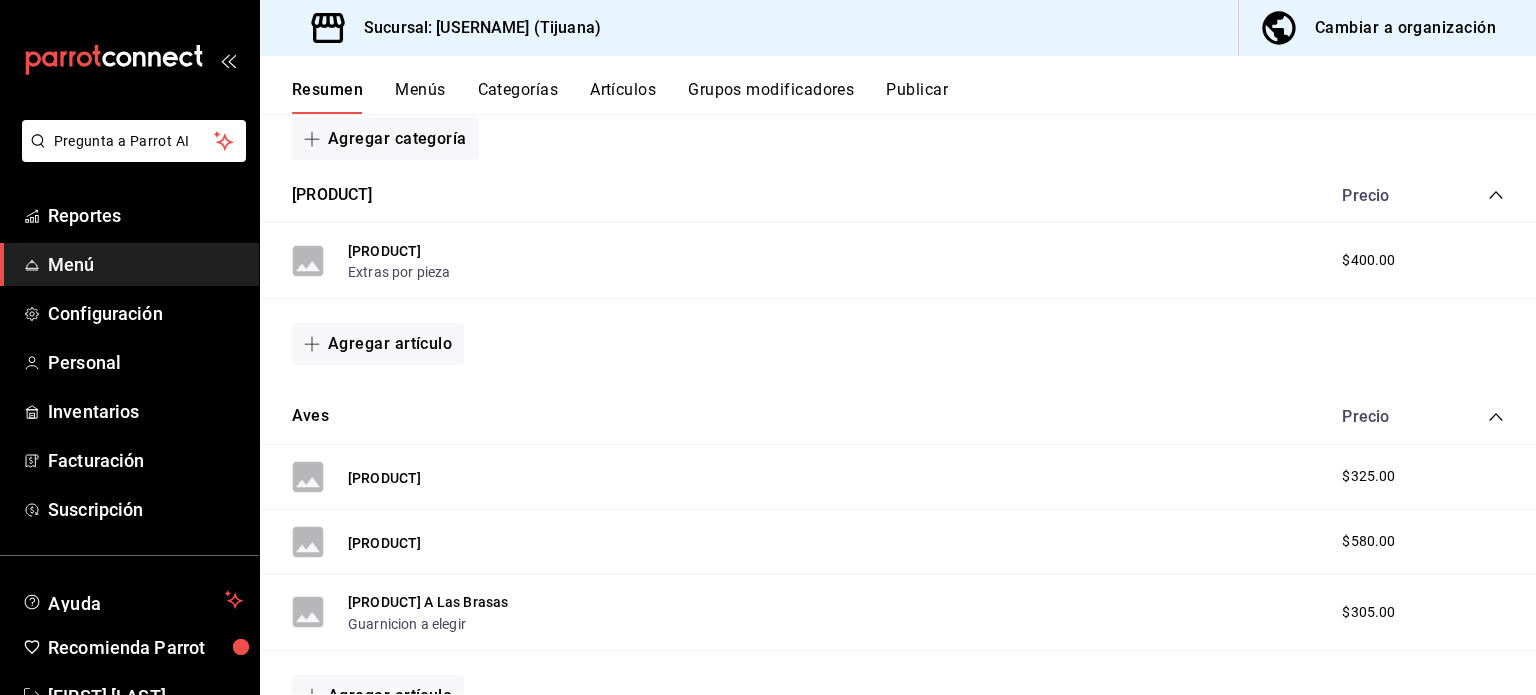 scroll, scrollTop: 0, scrollLeft: 0, axis: both 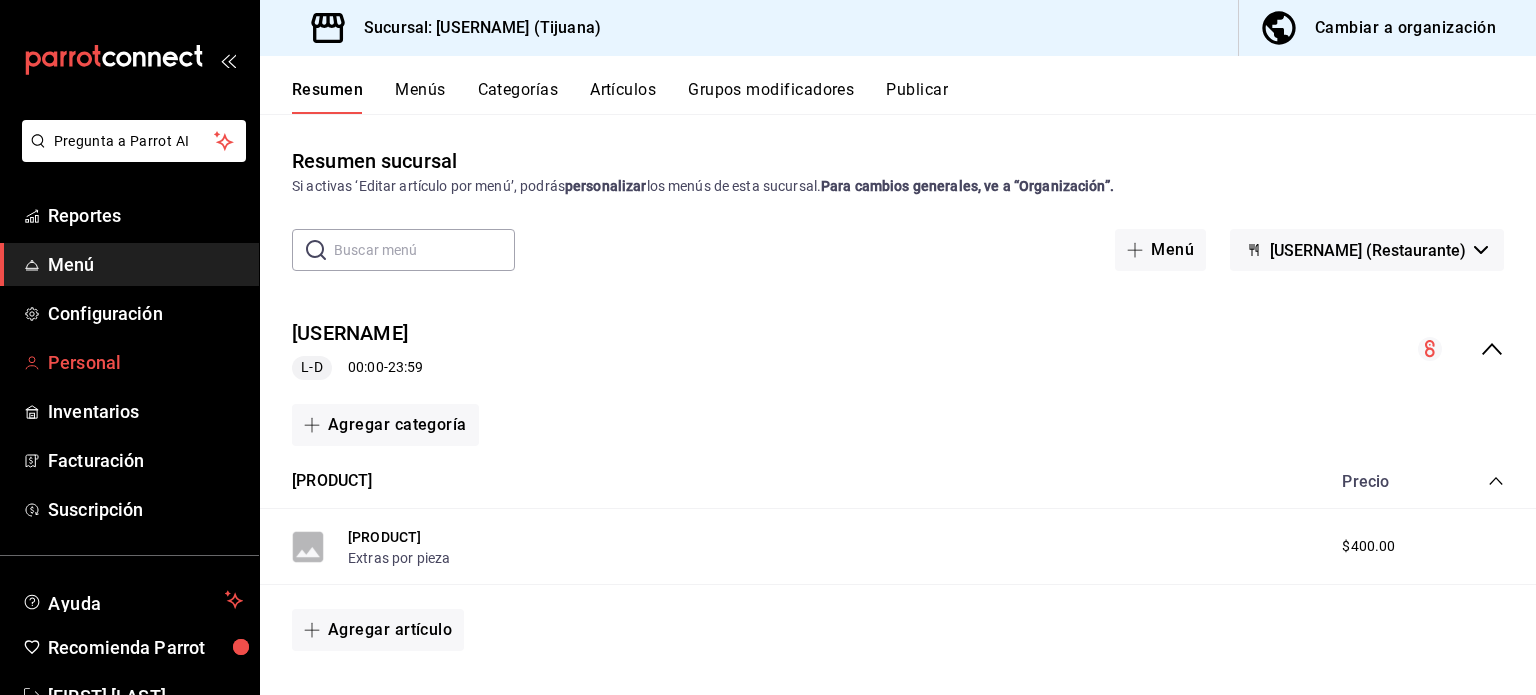 click on "Personal" at bounding box center (145, 362) 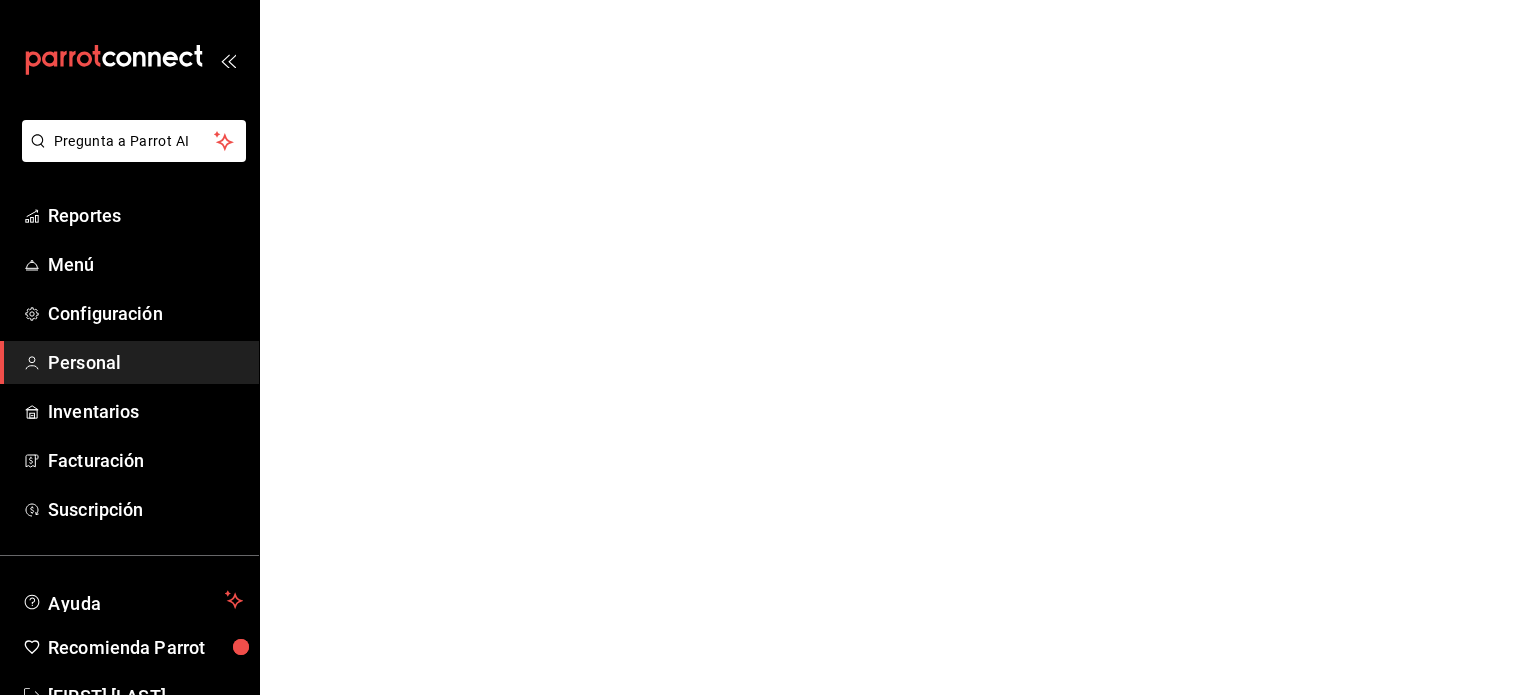 click on "Personal" at bounding box center (145, 362) 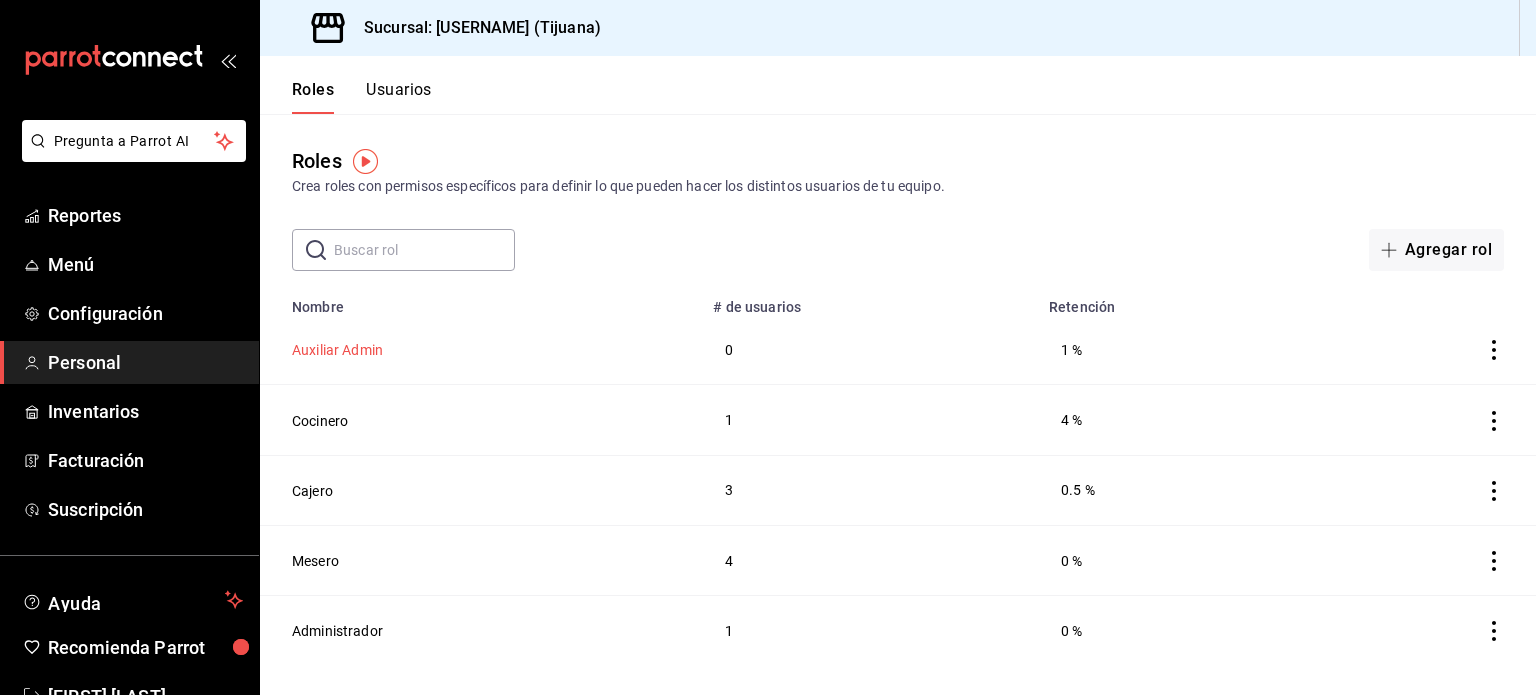 click on "Auxiliar Admin" at bounding box center [337, 350] 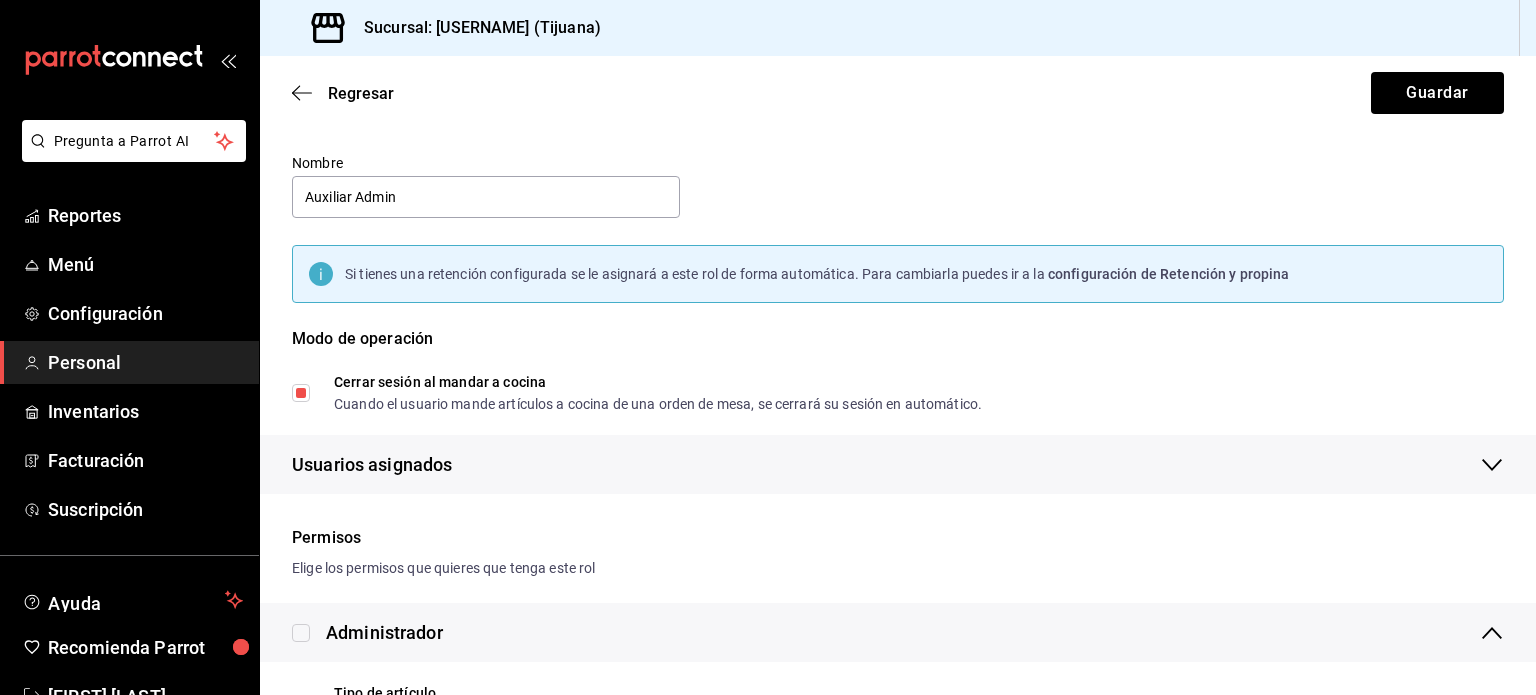 scroll, scrollTop: 0, scrollLeft: 0, axis: both 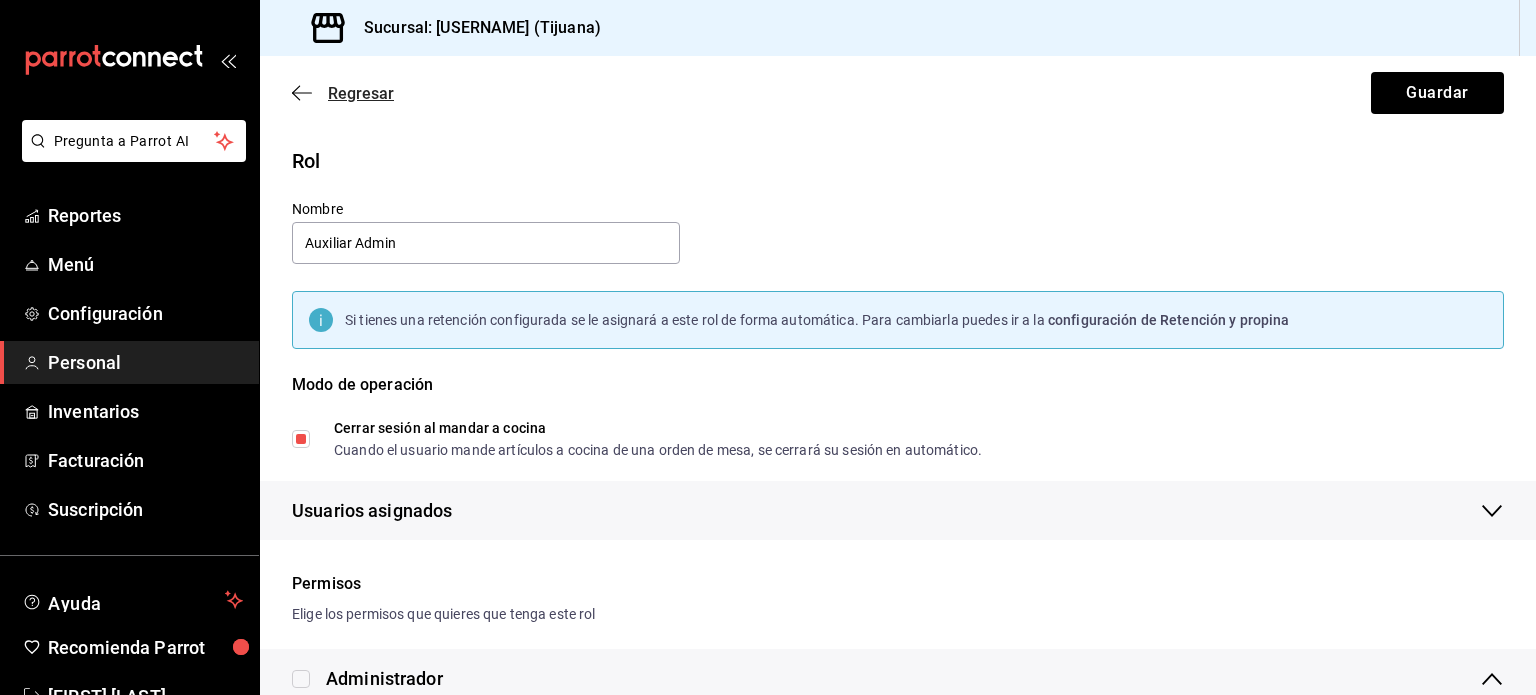 click 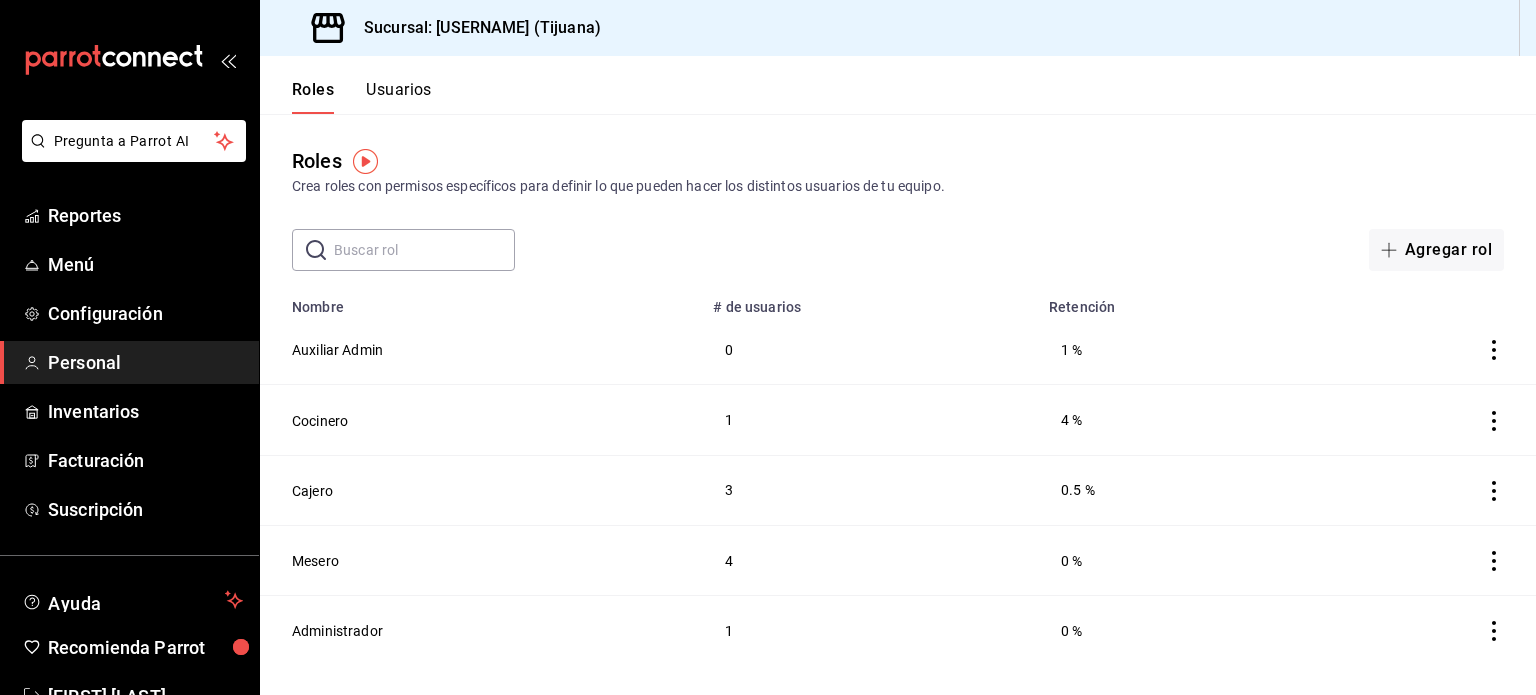click on "Usuarios" at bounding box center (399, 97) 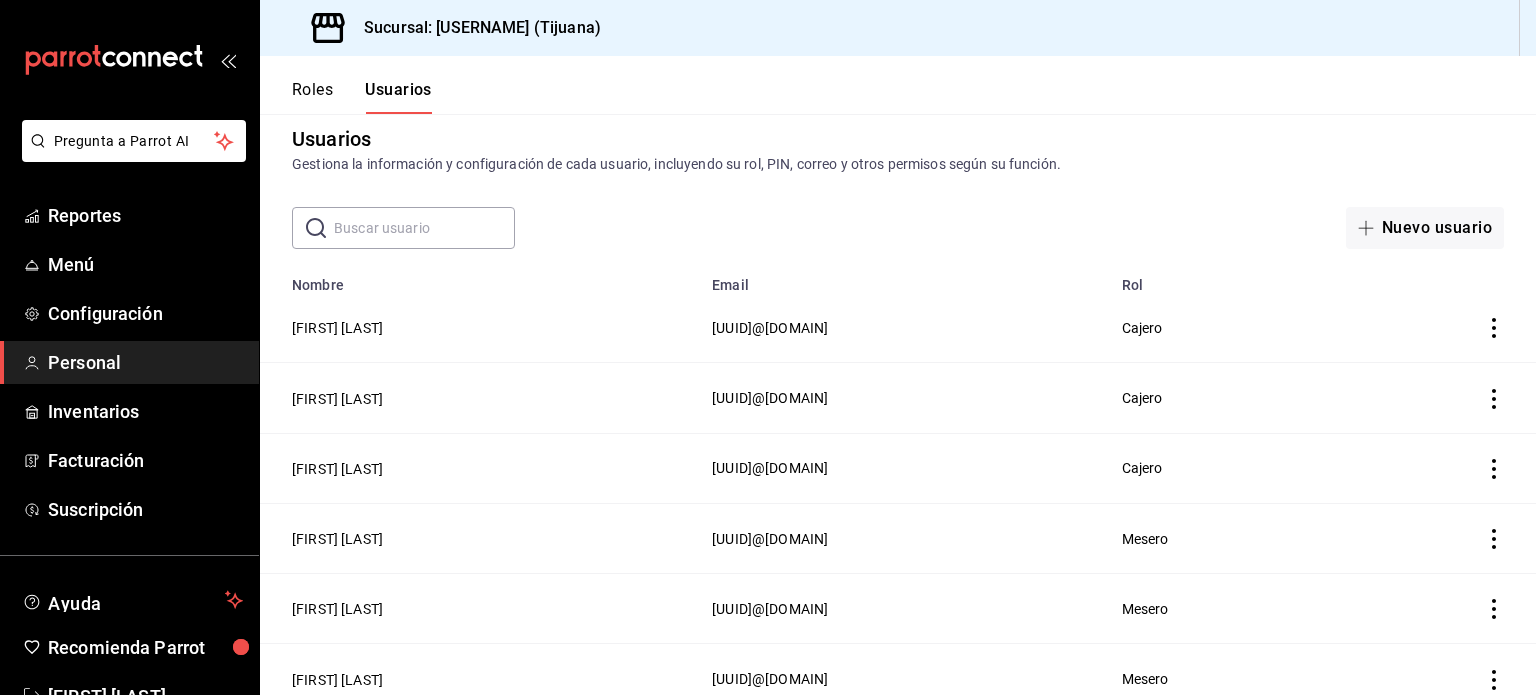 scroll, scrollTop: 0, scrollLeft: 0, axis: both 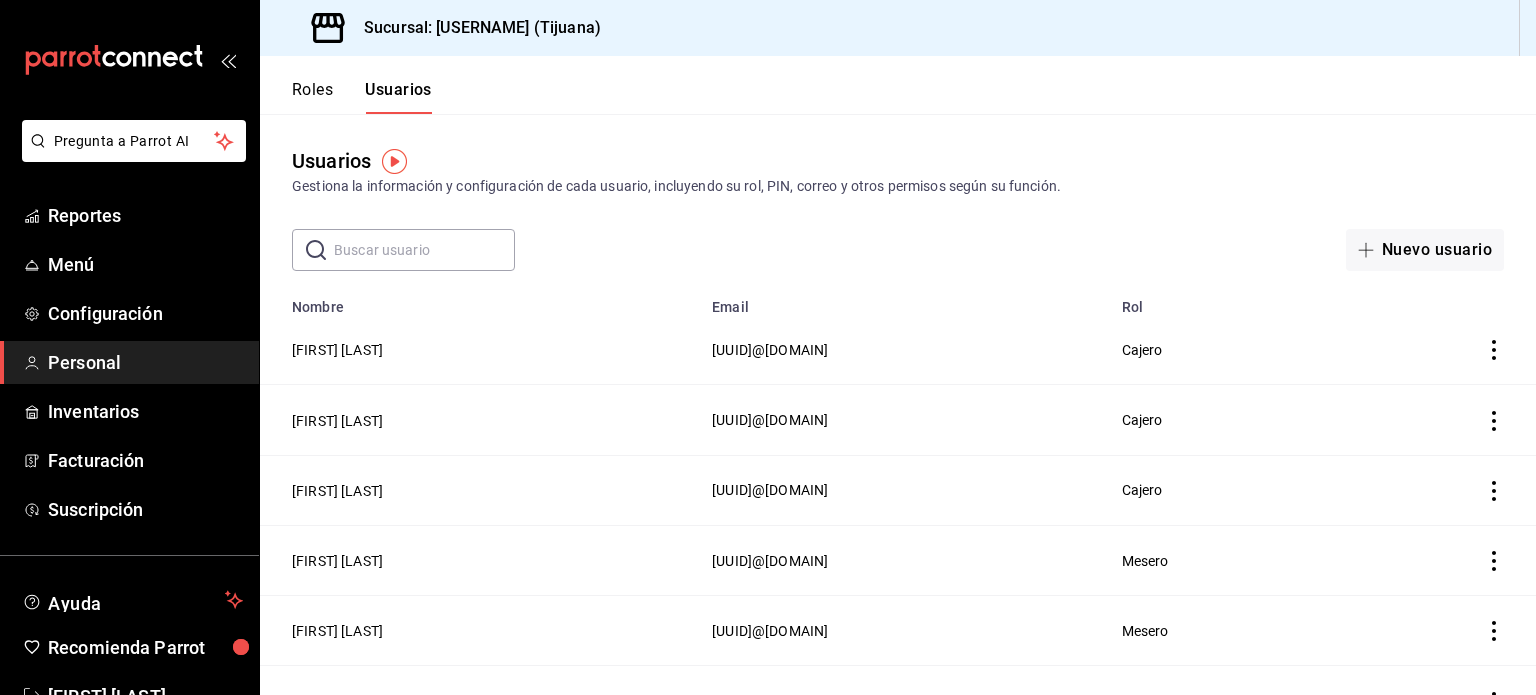 click on "​ ​" at bounding box center [403, 250] 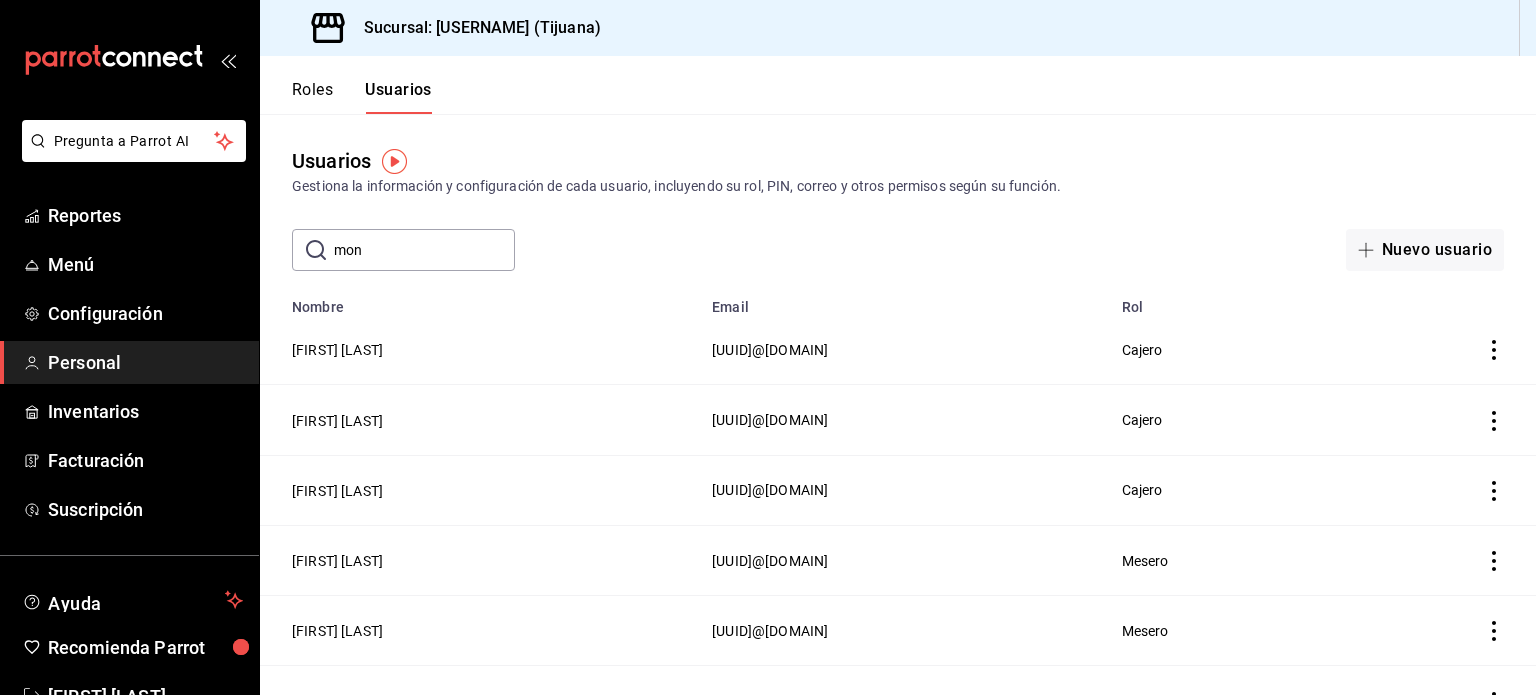 type on "[USERNAME]" 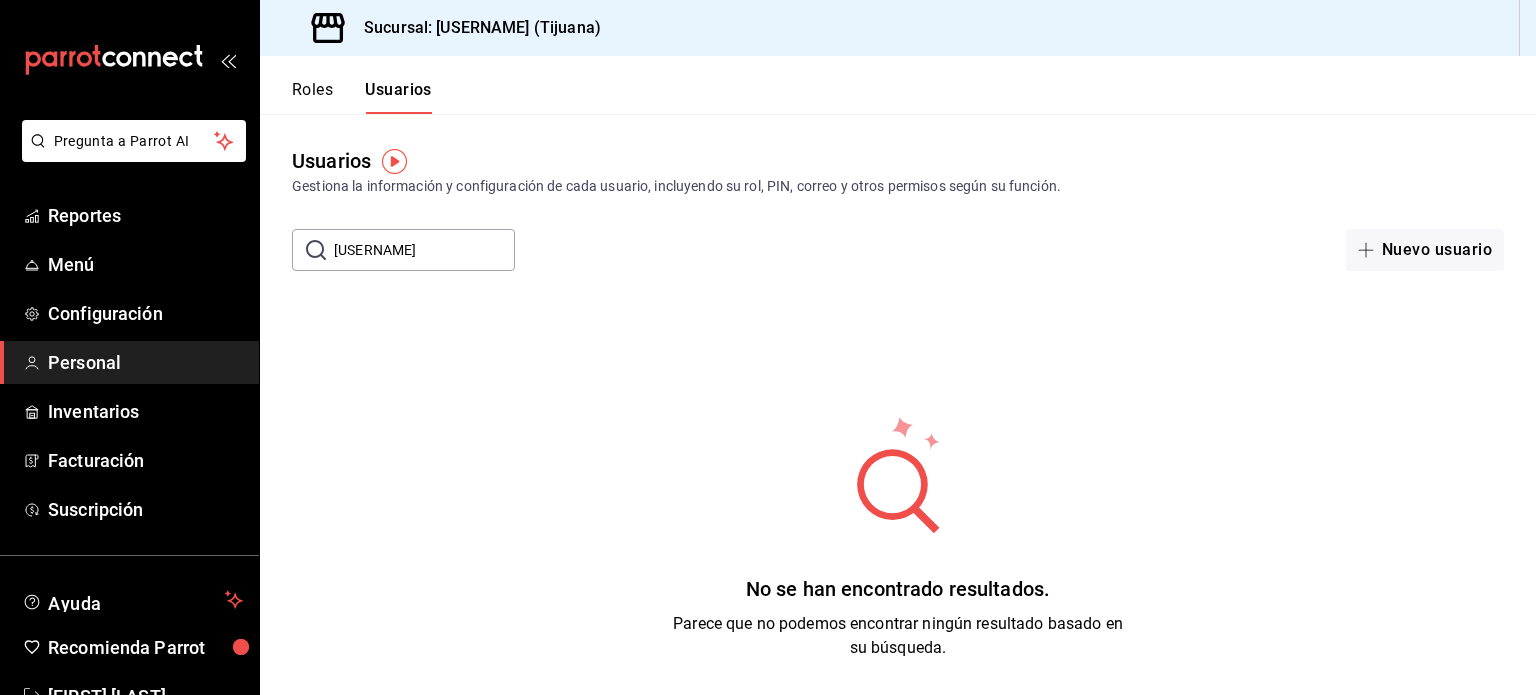 click on "[USERNAME]" at bounding box center (424, 250) 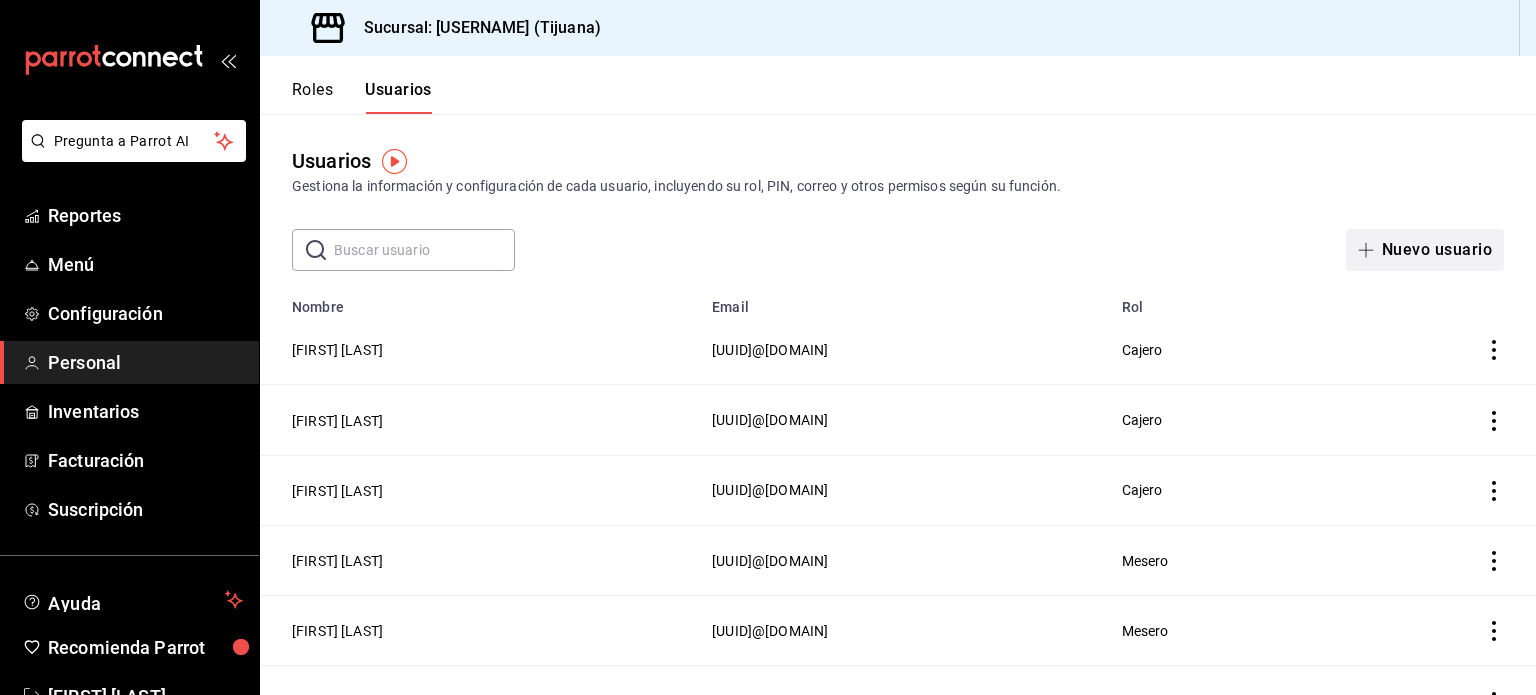 click on "Nuevo usuario" at bounding box center (1425, 250) 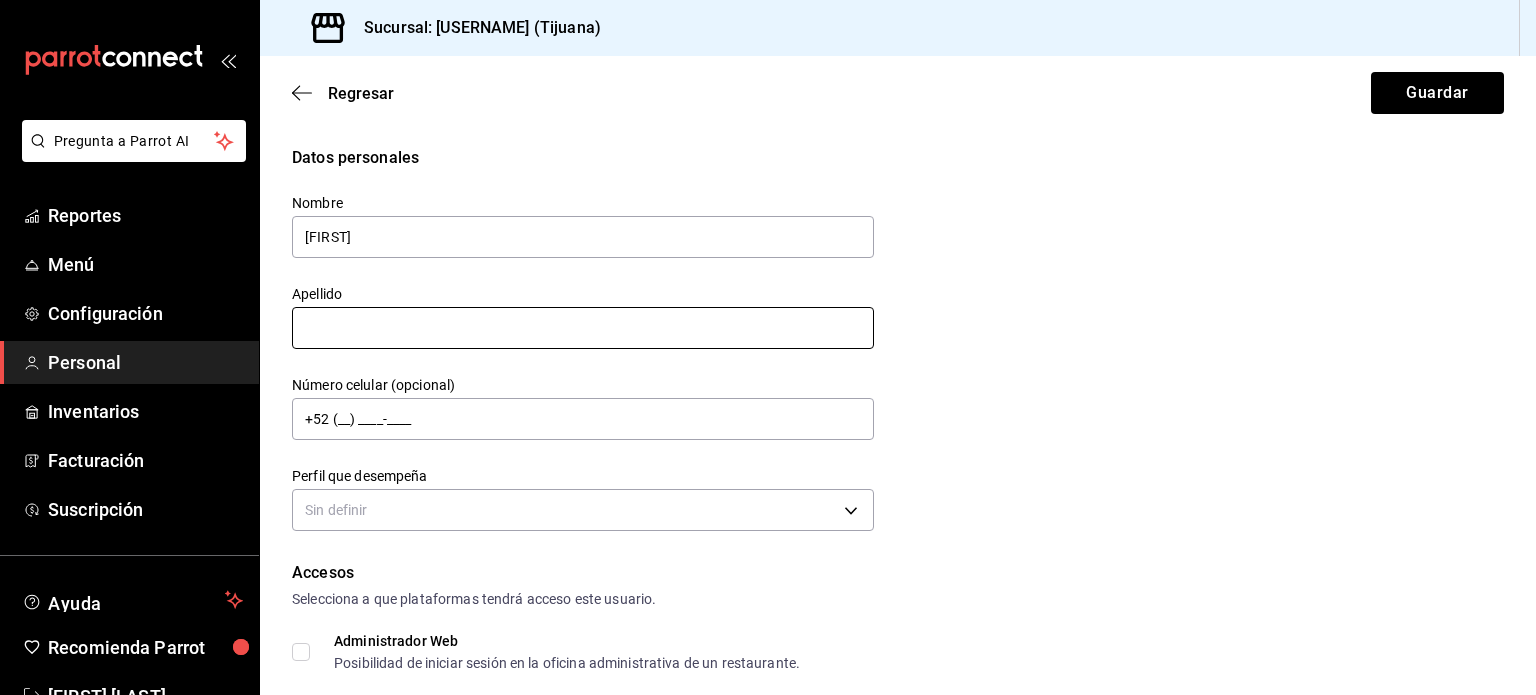 type on "[FIRST] [LAST]" 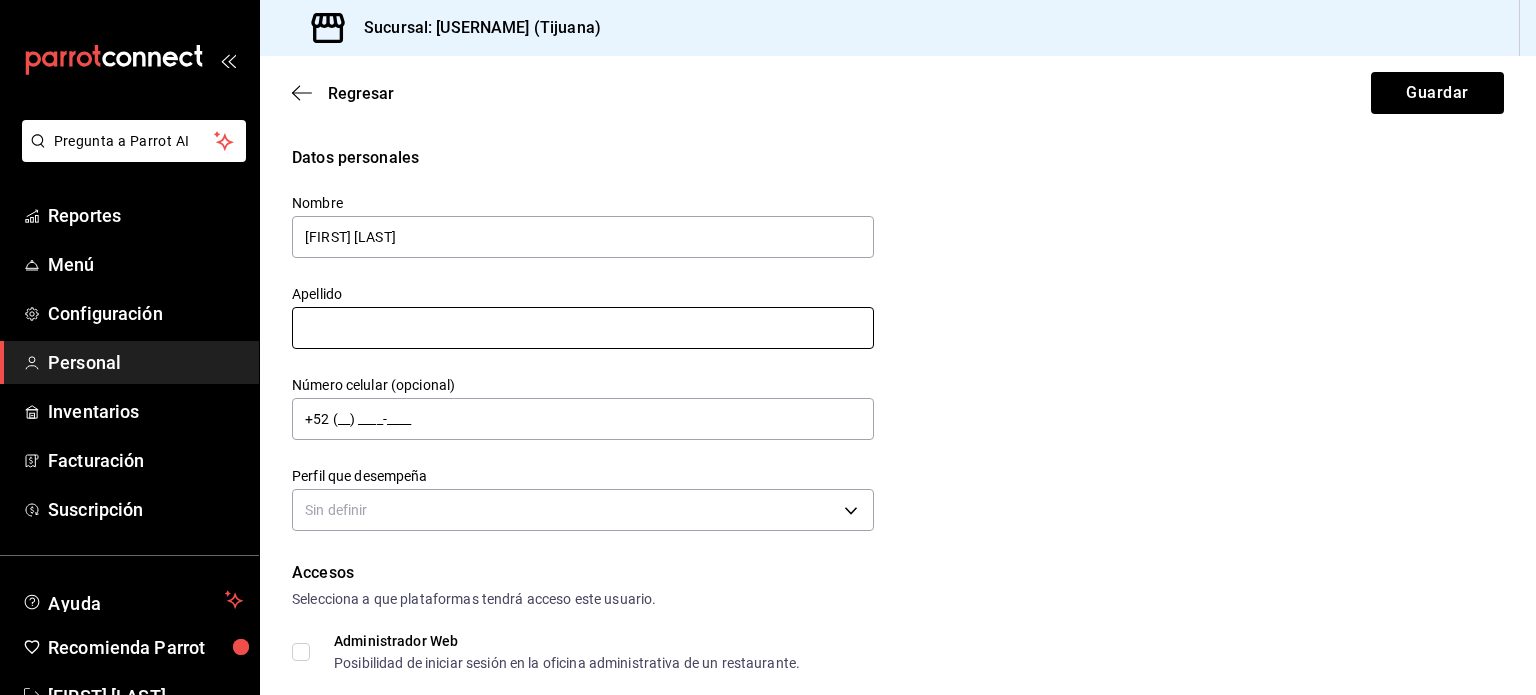 click at bounding box center (583, 328) 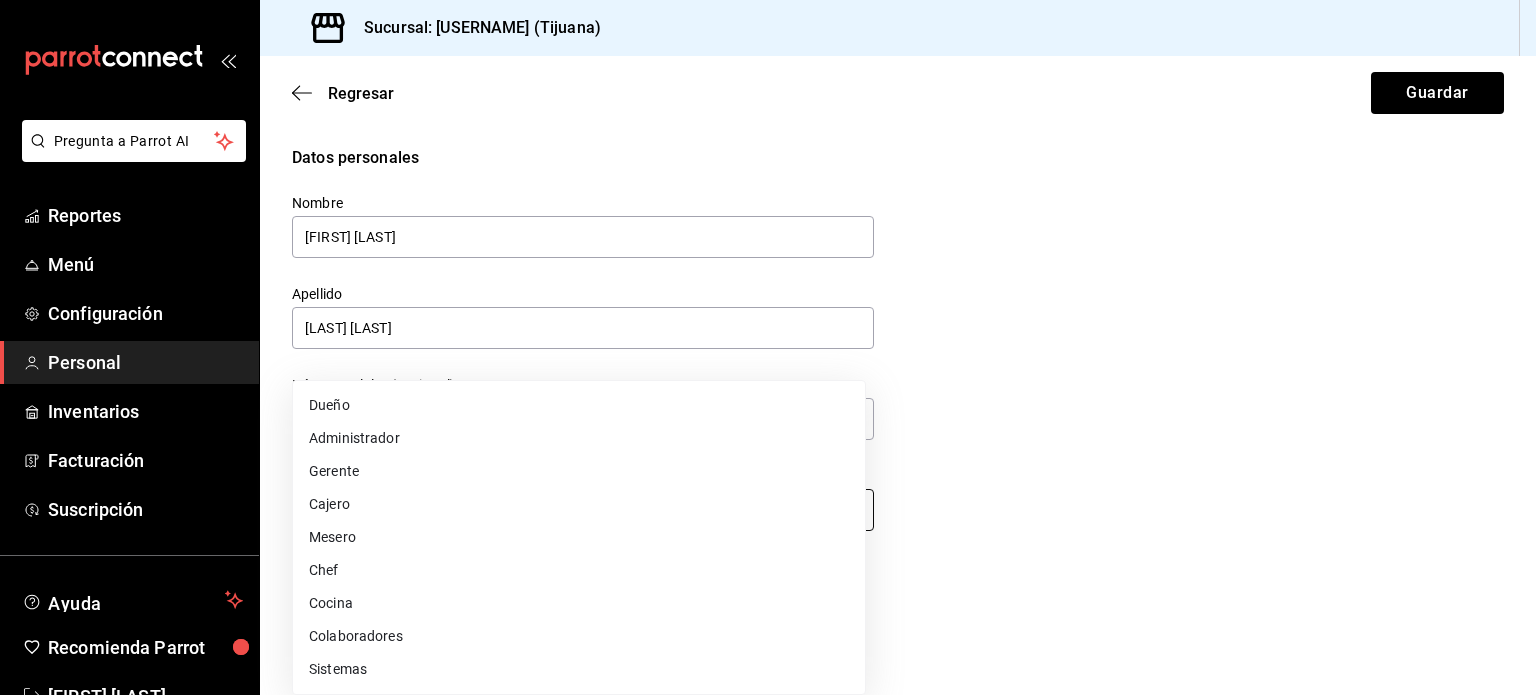 click on "Pregunta a Parrot AI Reportes   Menú   Configuración   Personal   Inventarios   Facturación   Suscripción   Ayuda Recomienda Parrot   [FIRST] [LAST]   Sugerir nueva función   Sucursal: [USERNAME] (Tijuana) Regresar Guardar Datos personales Nombre [FIRST] [LAST] Número celular (opcional) +52 (__) ____-____ Perfil que desempeña Sin definir Accesos Selecciona a que plataformas tendrá acceso este usuario. Administrador Web Posibilidad de iniciar sesión en la oficina administrativa de un restaurante.  Acceso al Punto de venta Posibilidad de autenticarse en el POS mediante PIN.  Iniciar sesión en terminal (correo electrónico o QR) Los usuarios podrán iniciar sesión y aceptar términos y condiciones en la terminal. Acceso uso de terminal Los usuarios podrán acceder y utilizar la terminal para visualizar y procesar pagos de sus órdenes. Correo electrónico Se volverá obligatorio al tener ciertos accesos activados. Contraseña Contraseña Repetir contraseña Repetir contraseña PIN" at bounding box center [768, 347] 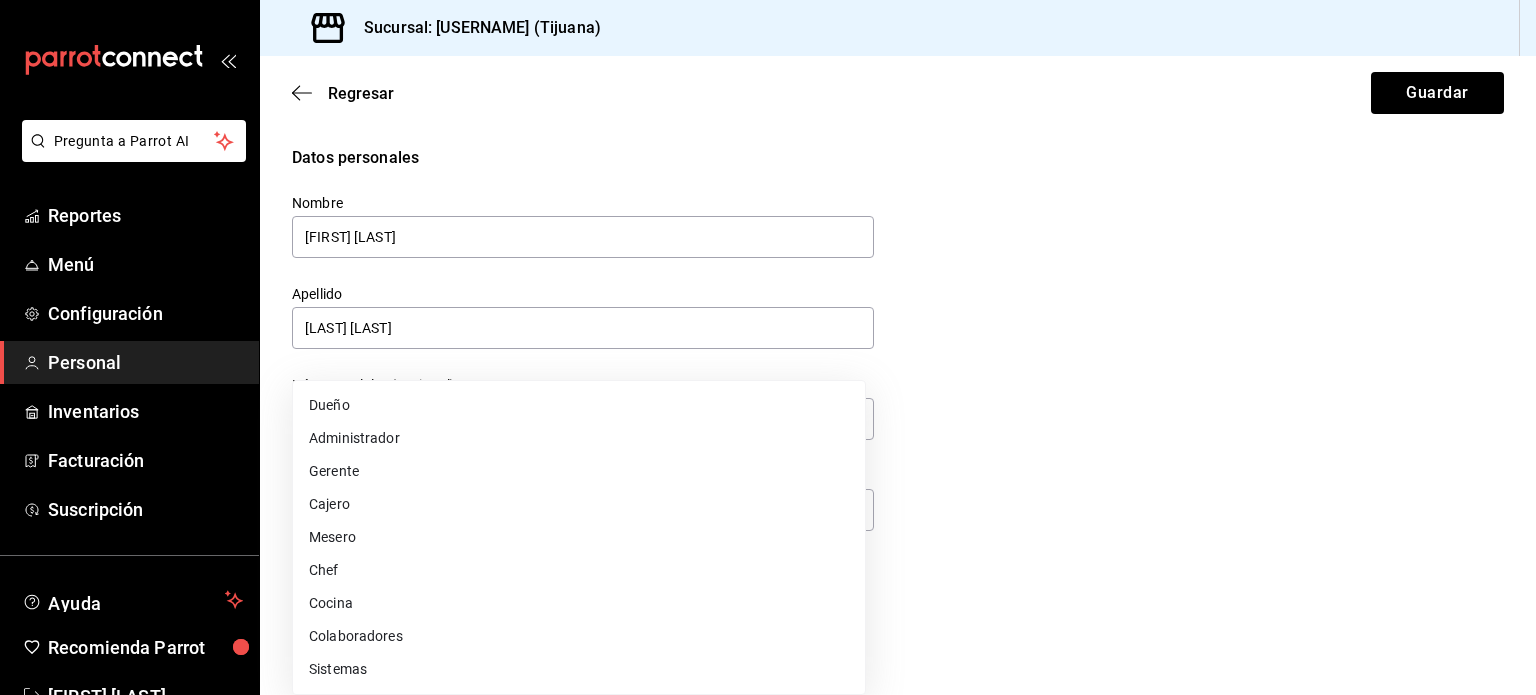 click at bounding box center [768, 347] 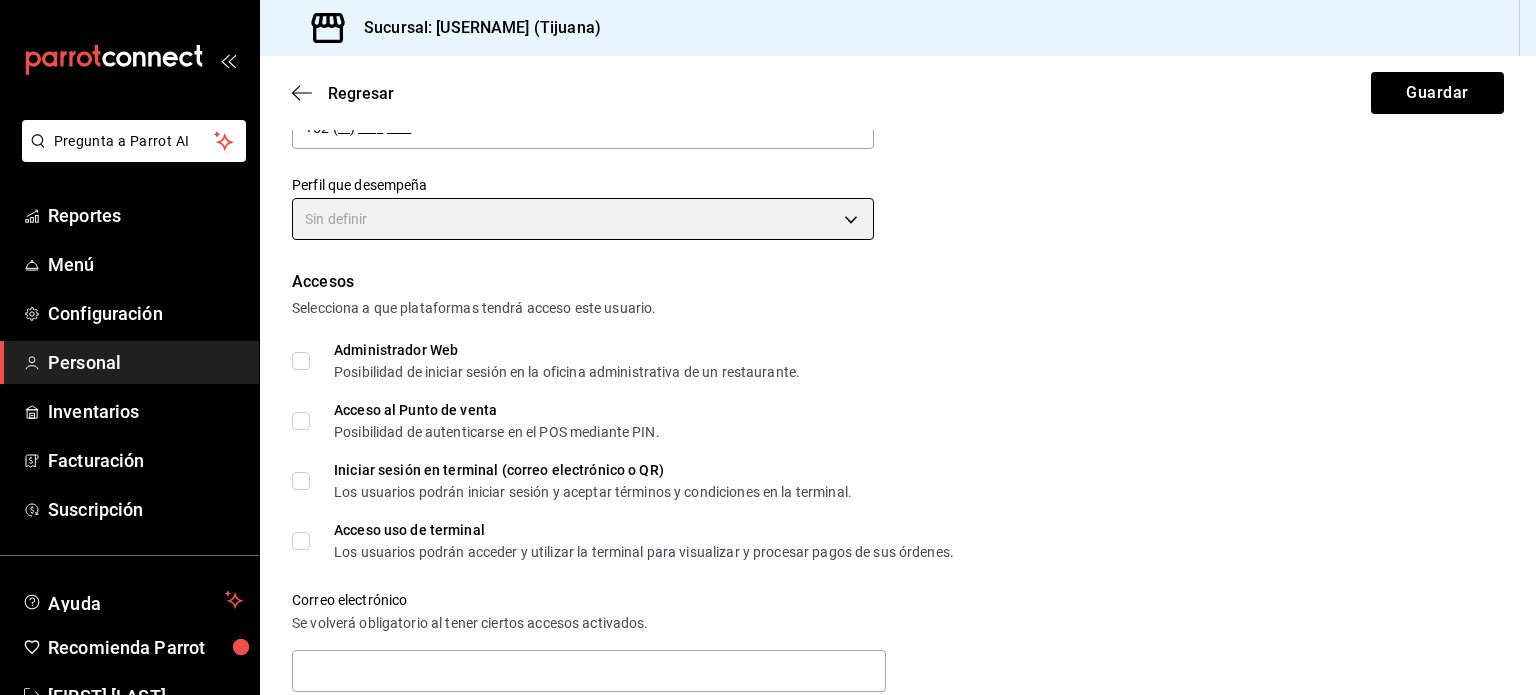 scroll, scrollTop: 293, scrollLeft: 0, axis: vertical 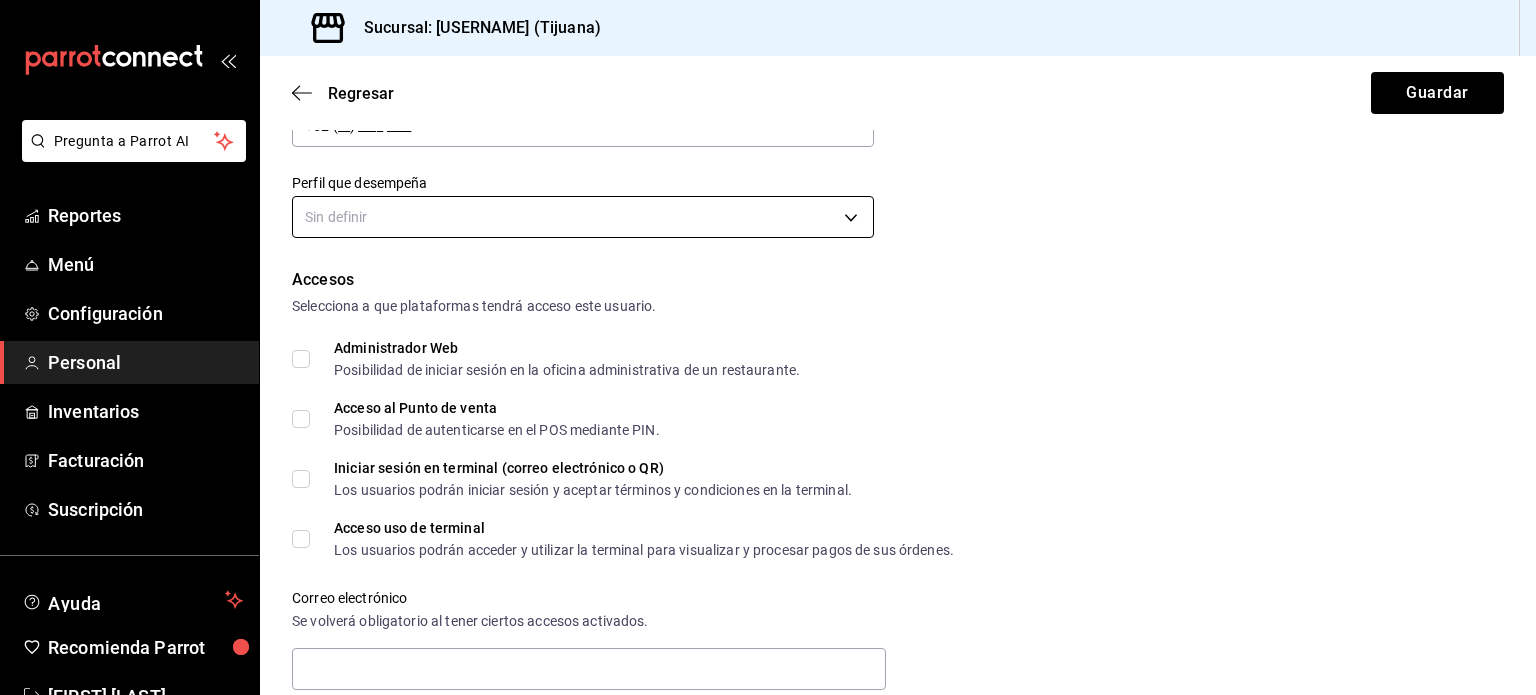 click on "Pregunta a Parrot AI Reportes   Menú   Configuración   Personal   Inventarios   Facturación   Suscripción   Ayuda Recomienda Parrot   [FIRST] [LAST]   Sugerir nueva función   Sucursal: [USERNAME] (Tijuana) Regresar Guardar Datos personales Nombre [FIRST] [LAST] Número celular (opcional) +52 (__) ____-____ Perfil que desempeña Sin definir Accesos Selecciona a que plataformas tendrá acceso este usuario. Administrador Web Posibilidad de iniciar sesión en la oficina administrativa de un restaurante.  Acceso al Punto de venta Posibilidad de autenticarse en el POS mediante PIN.  Iniciar sesión en terminal (correo electrónico o QR) Los usuarios podrán iniciar sesión y aceptar términos y condiciones en la terminal. Acceso uso de terminal Los usuarios podrán acceder y utilizar la terminal para visualizar y procesar pagos de sus órdenes. Correo electrónico Se volverá obligatorio al tener ciertos accesos activados. Contraseña Contraseña Repetir contraseña Repetir contraseña PIN" at bounding box center (768, 347) 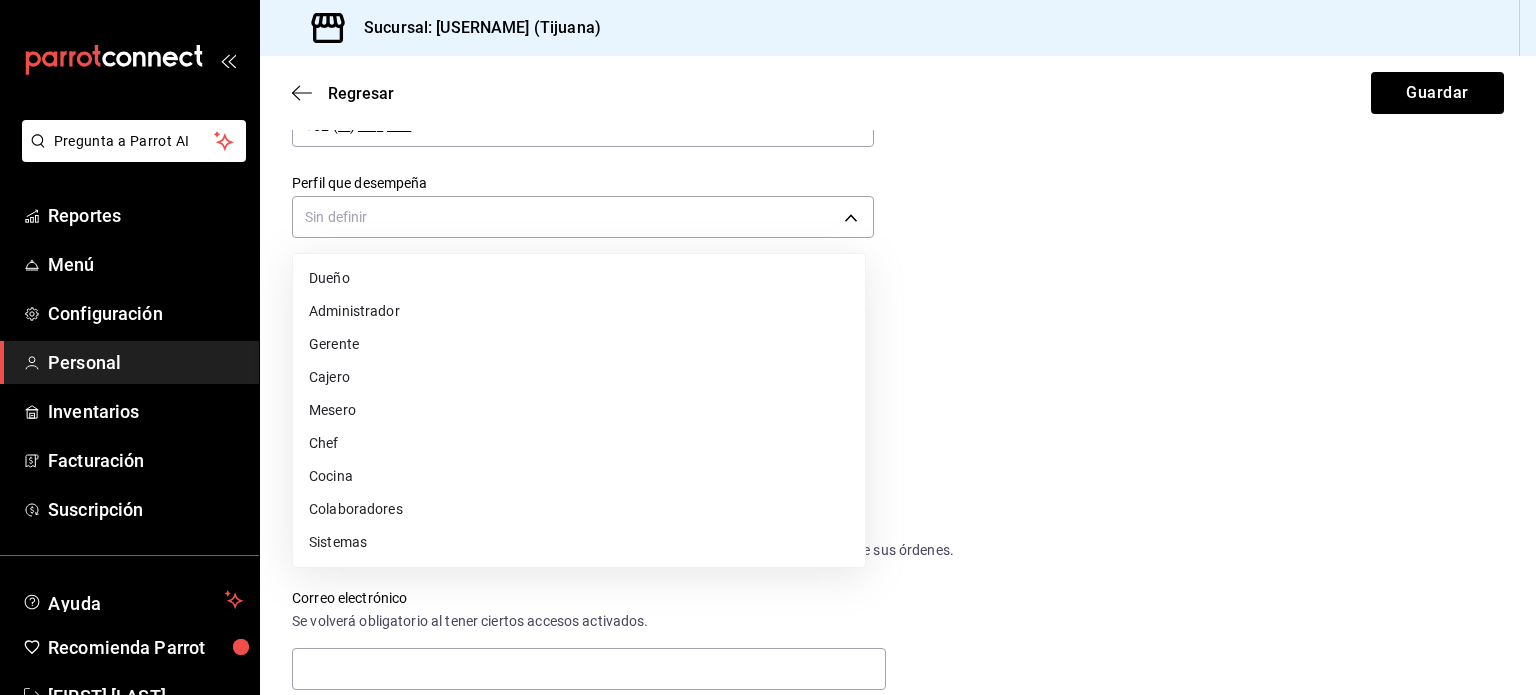 click on "Gerente" at bounding box center (579, 344) 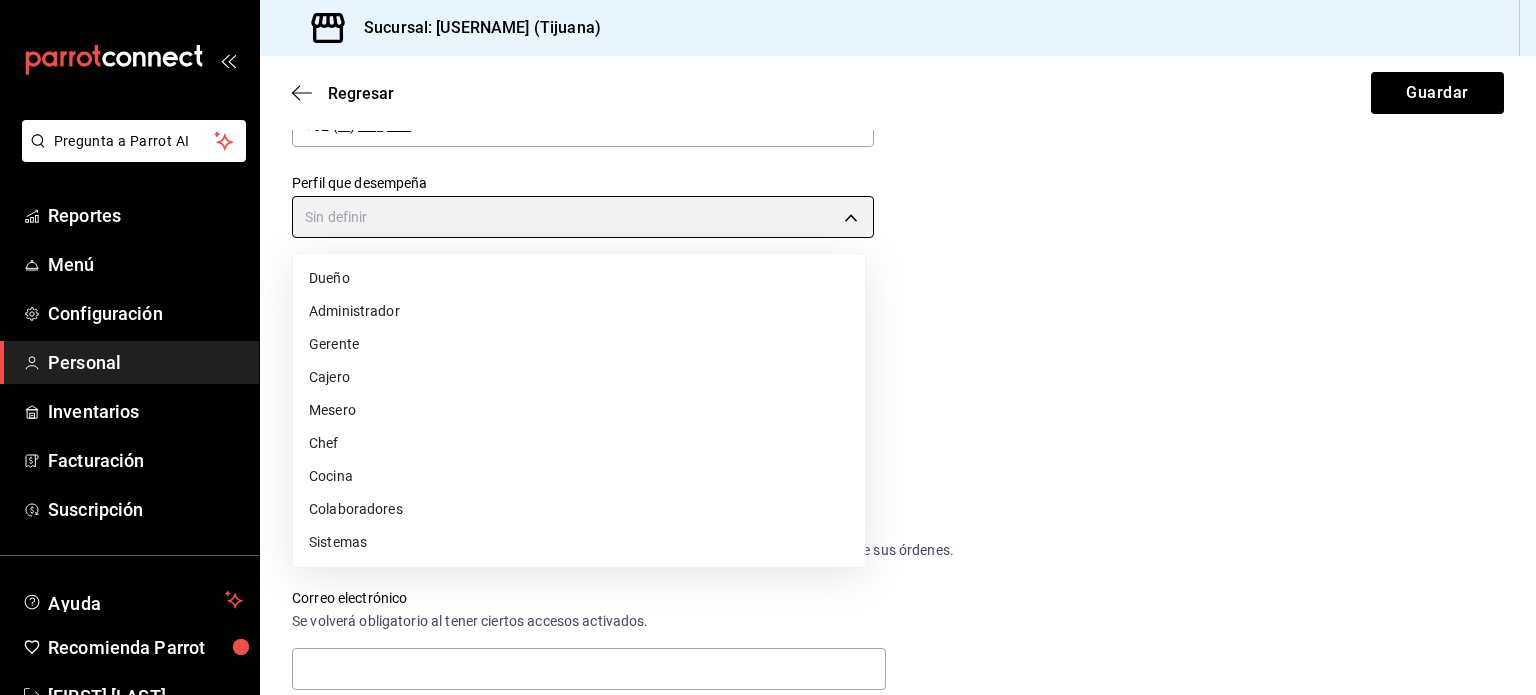 type on "MANAGER" 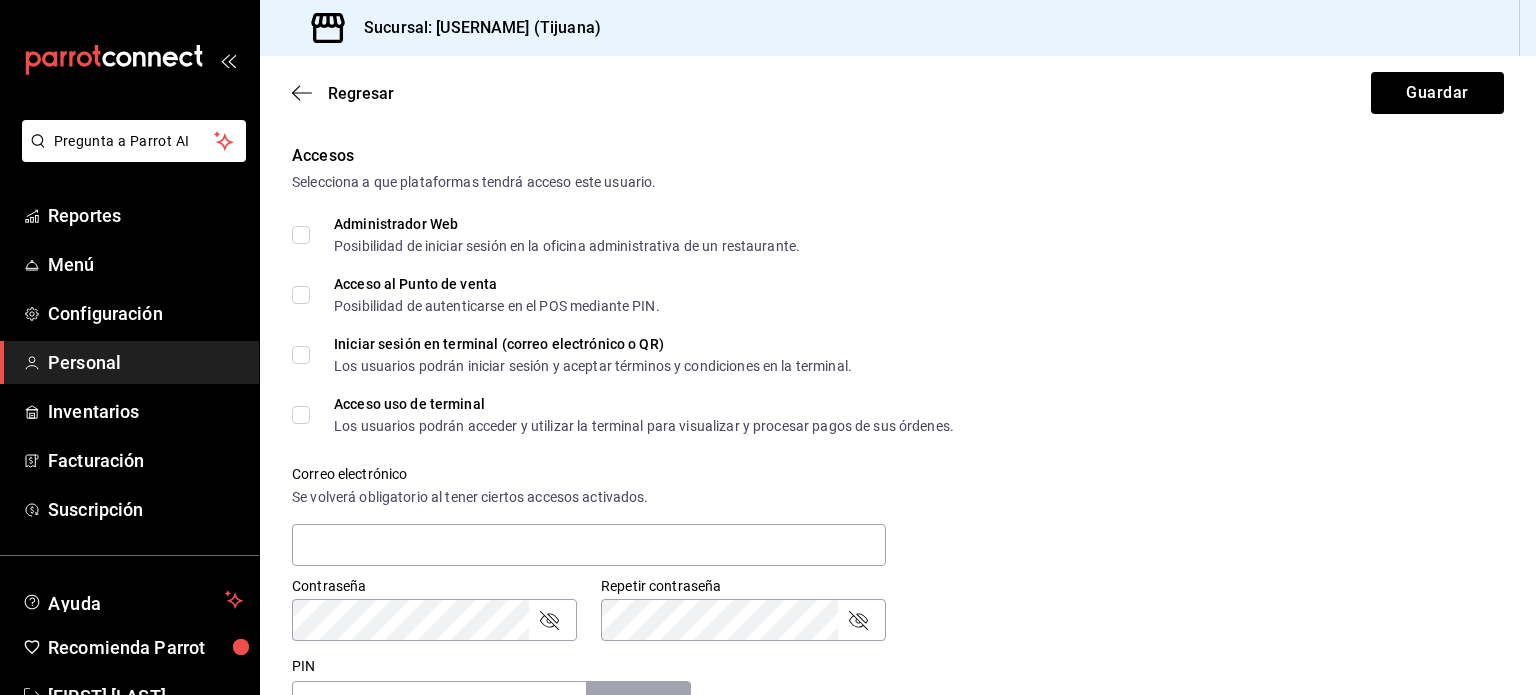 scroll, scrollTop: 427, scrollLeft: 0, axis: vertical 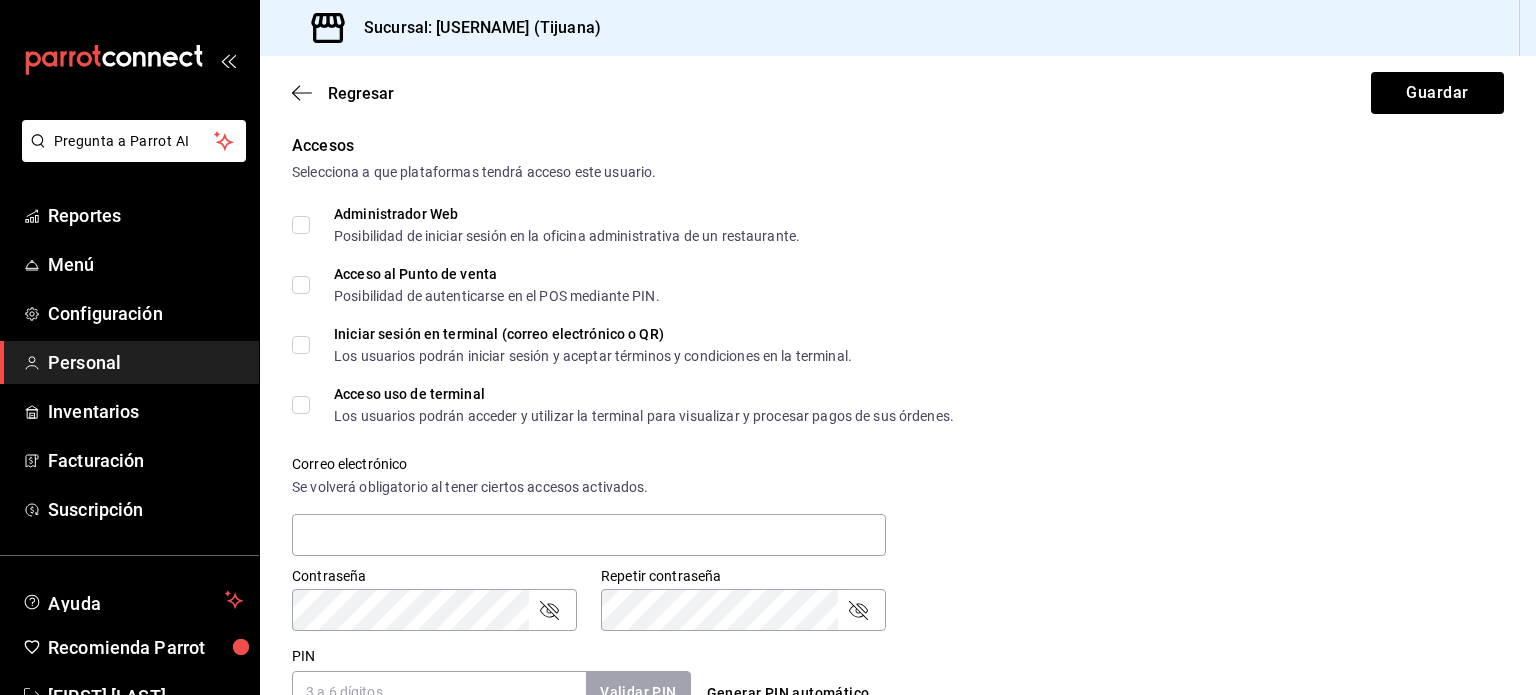click on "Administrador Web Posibilidad de iniciar sesión en la oficina administrativa de un restaurante." at bounding box center [301, 225] 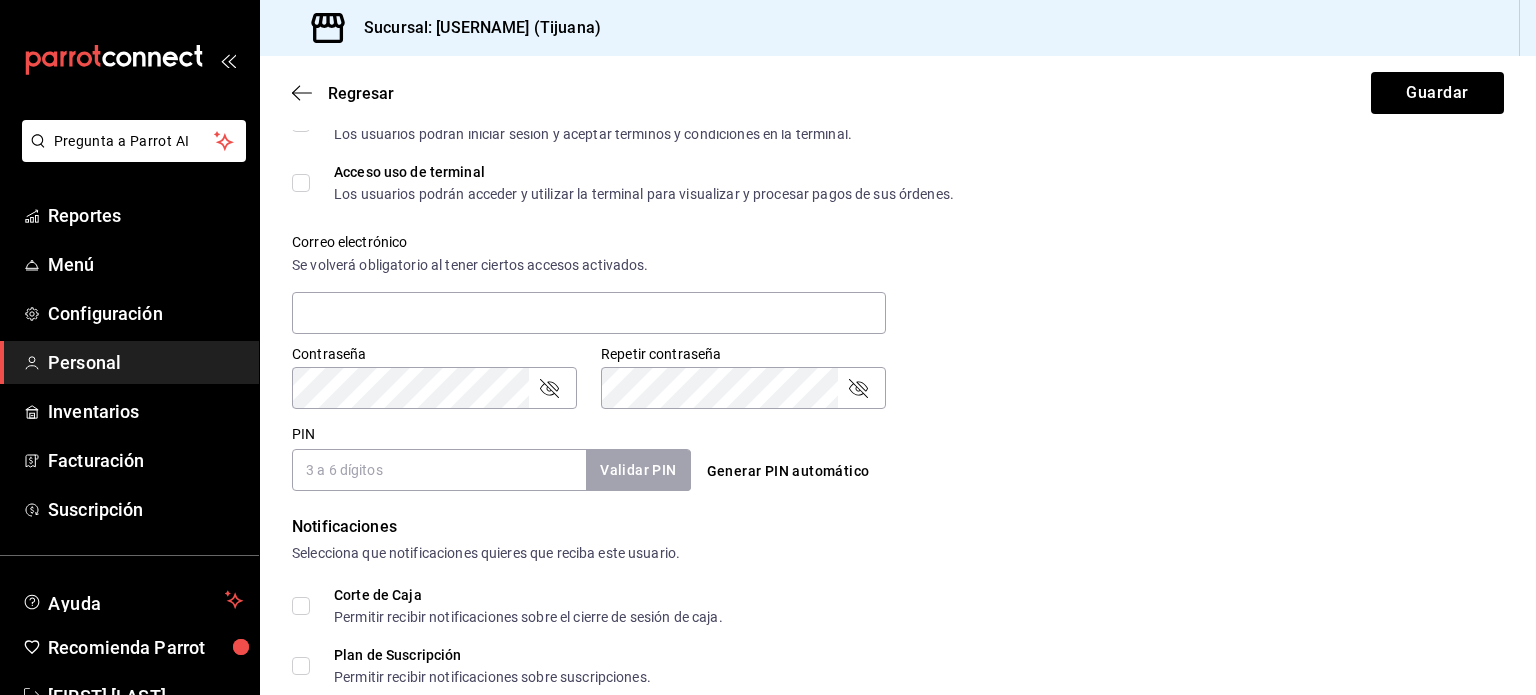 scroll, scrollTop: 652, scrollLeft: 0, axis: vertical 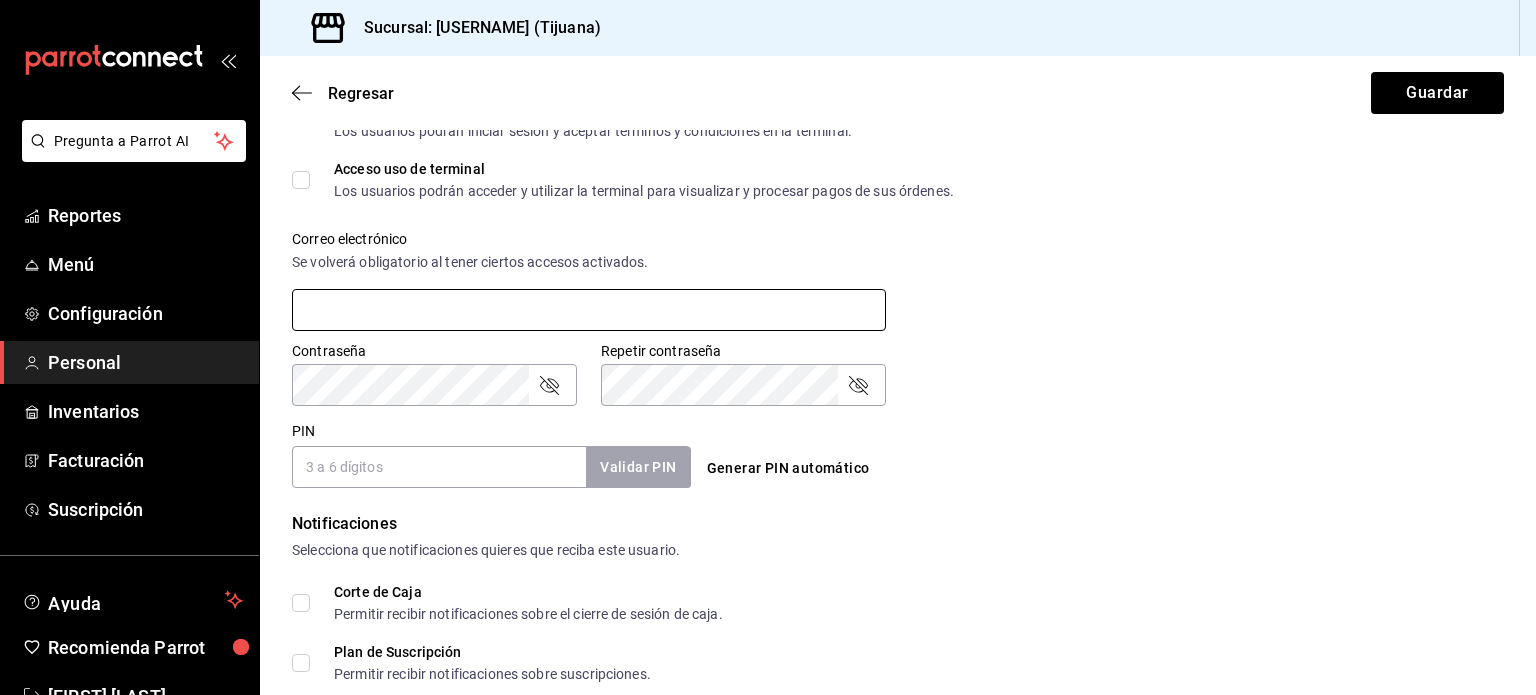 click at bounding box center (589, 310) 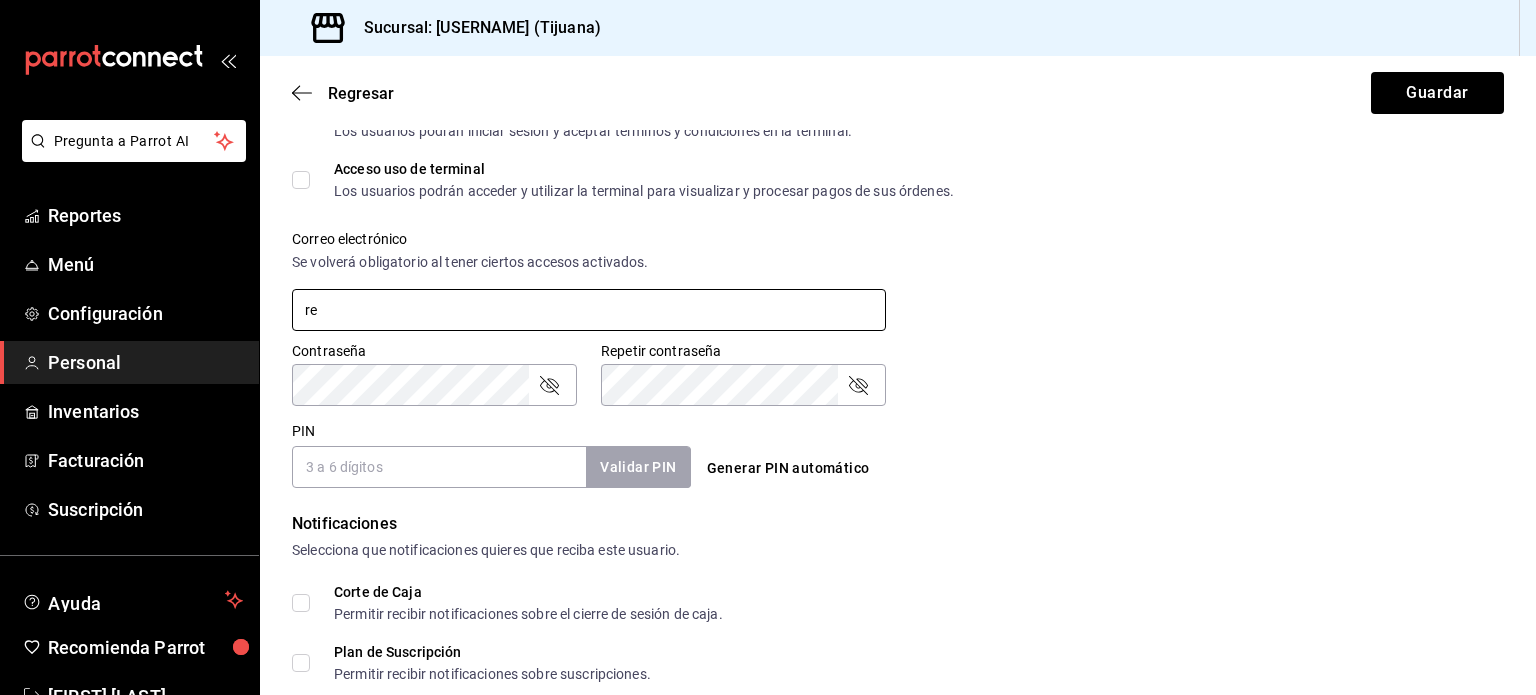 type on "r" 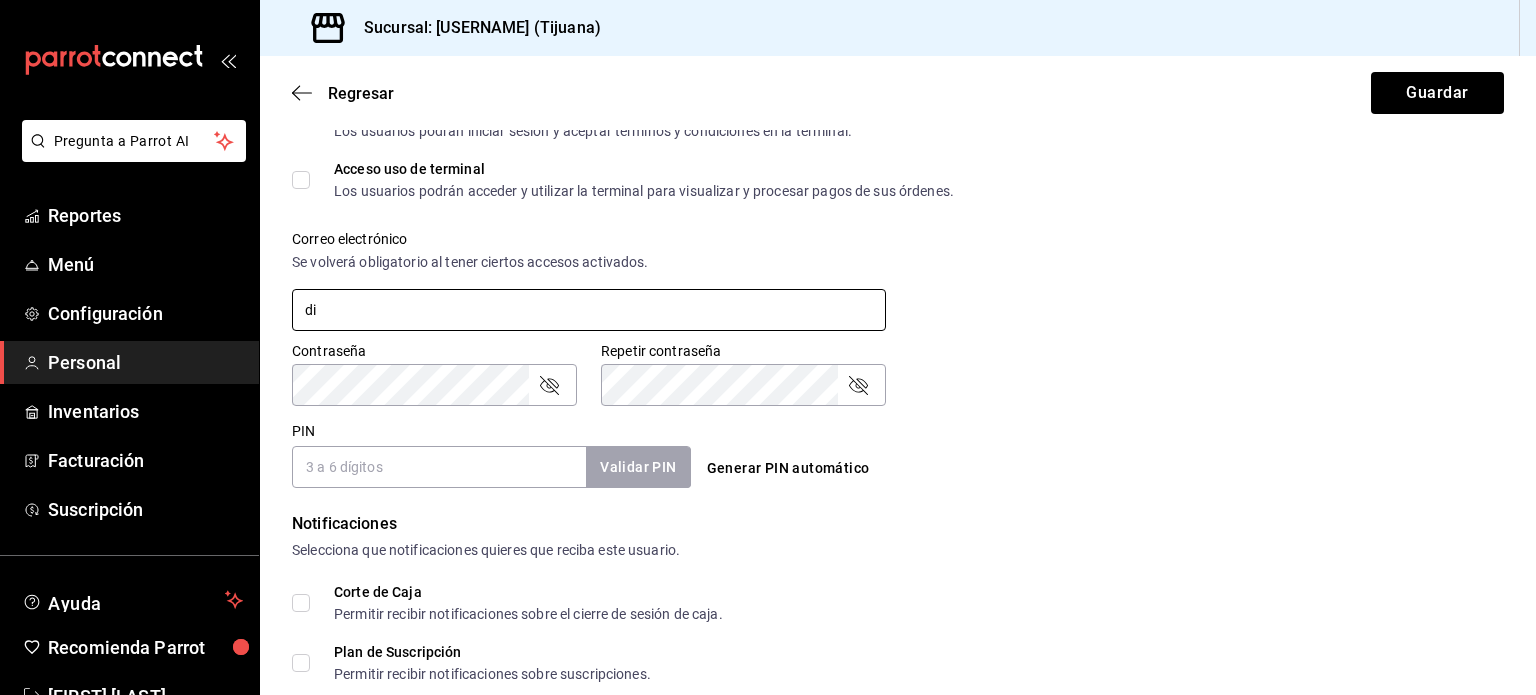 type on "d" 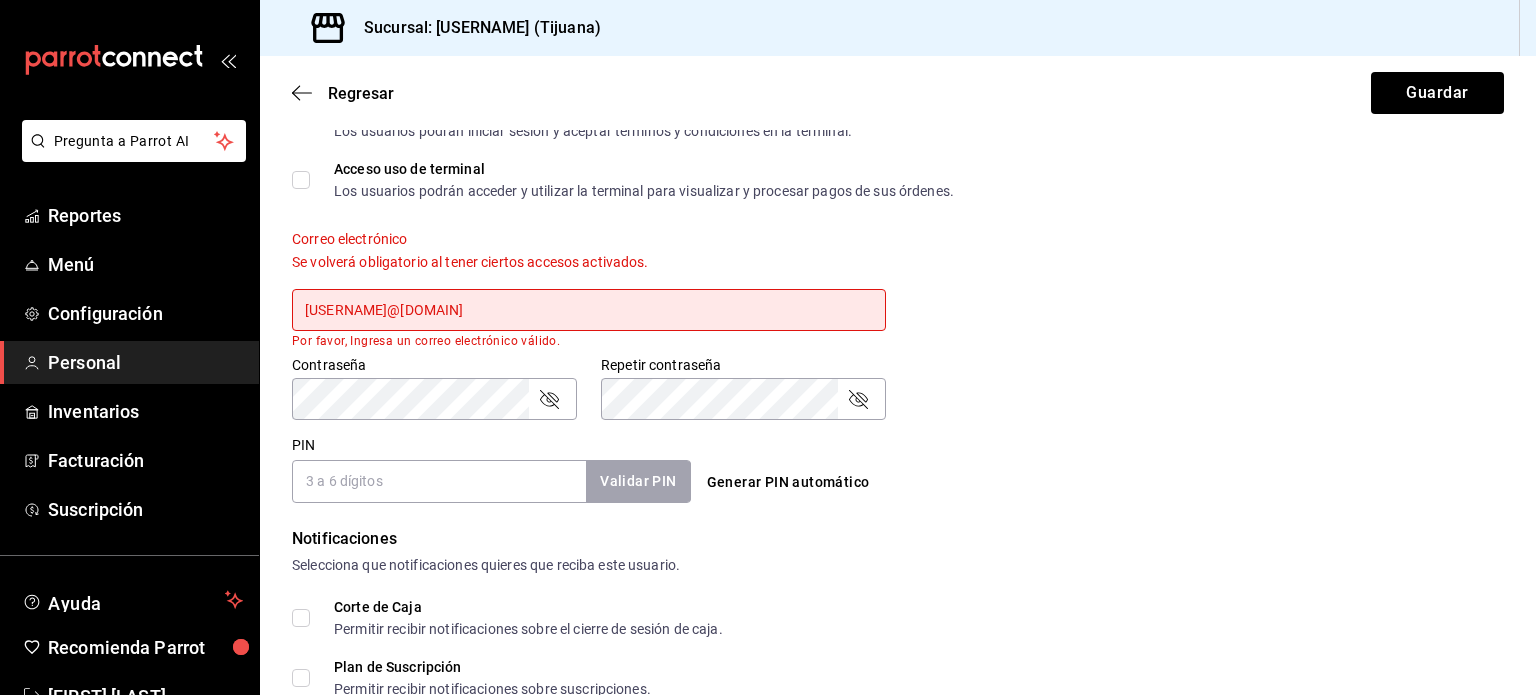 type on "[USERNAME]@[DOMAIN]" 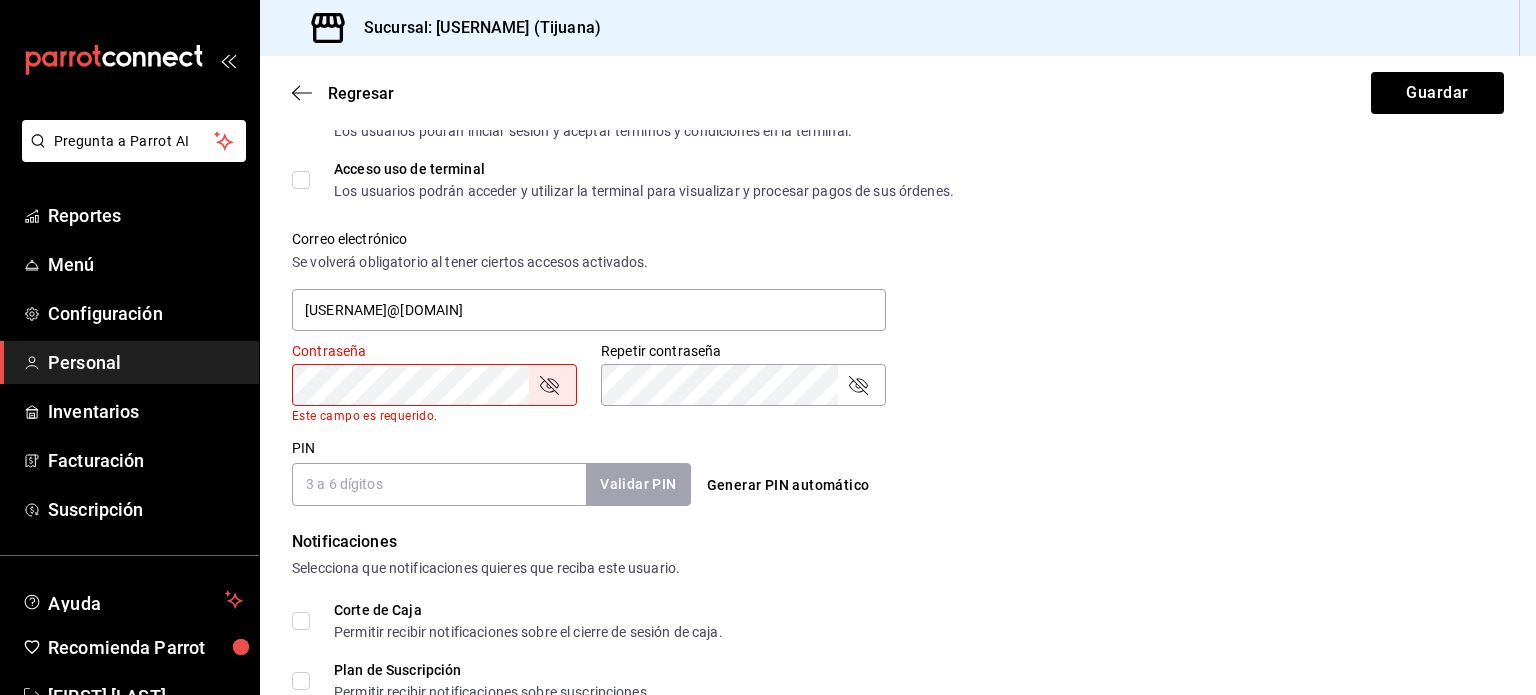click on "Validar PIN" at bounding box center [638, 484] 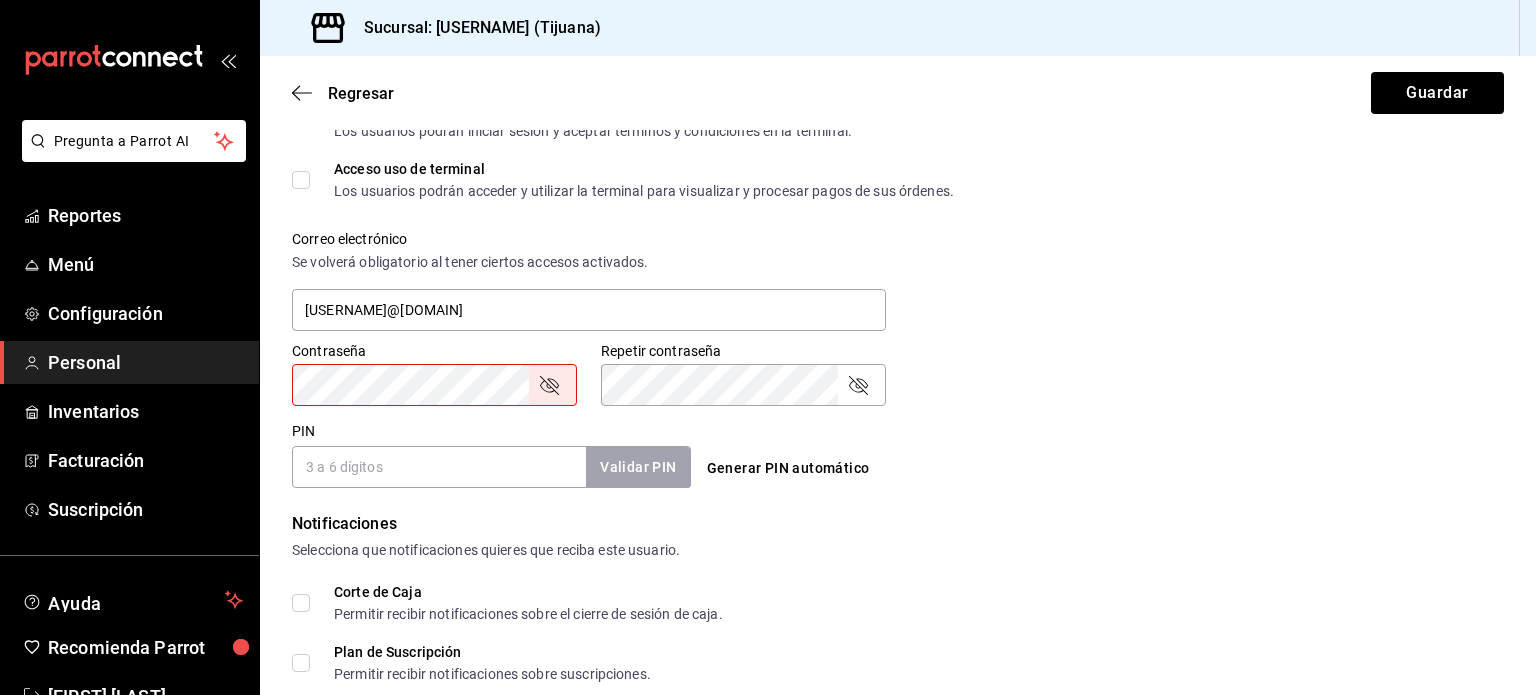 type 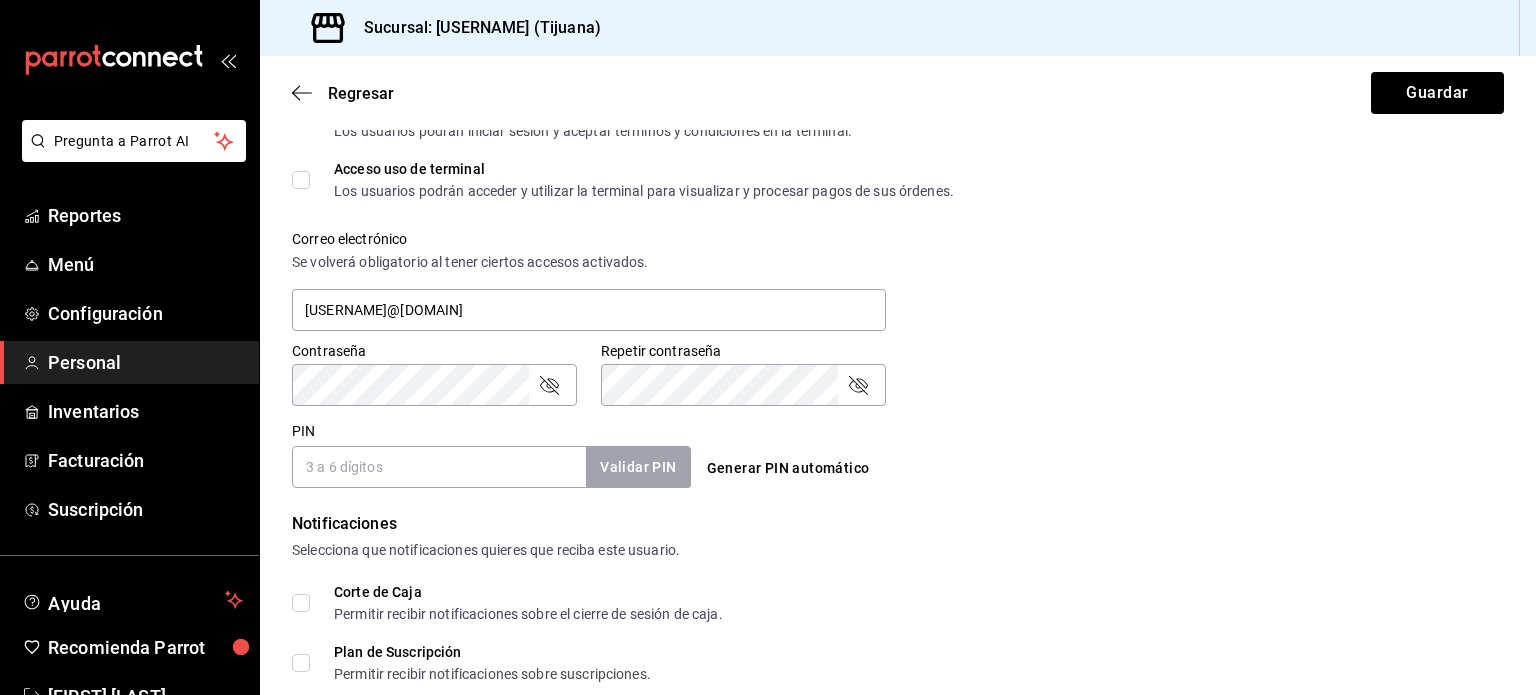 click on "Validar PIN" at bounding box center (638, 467) 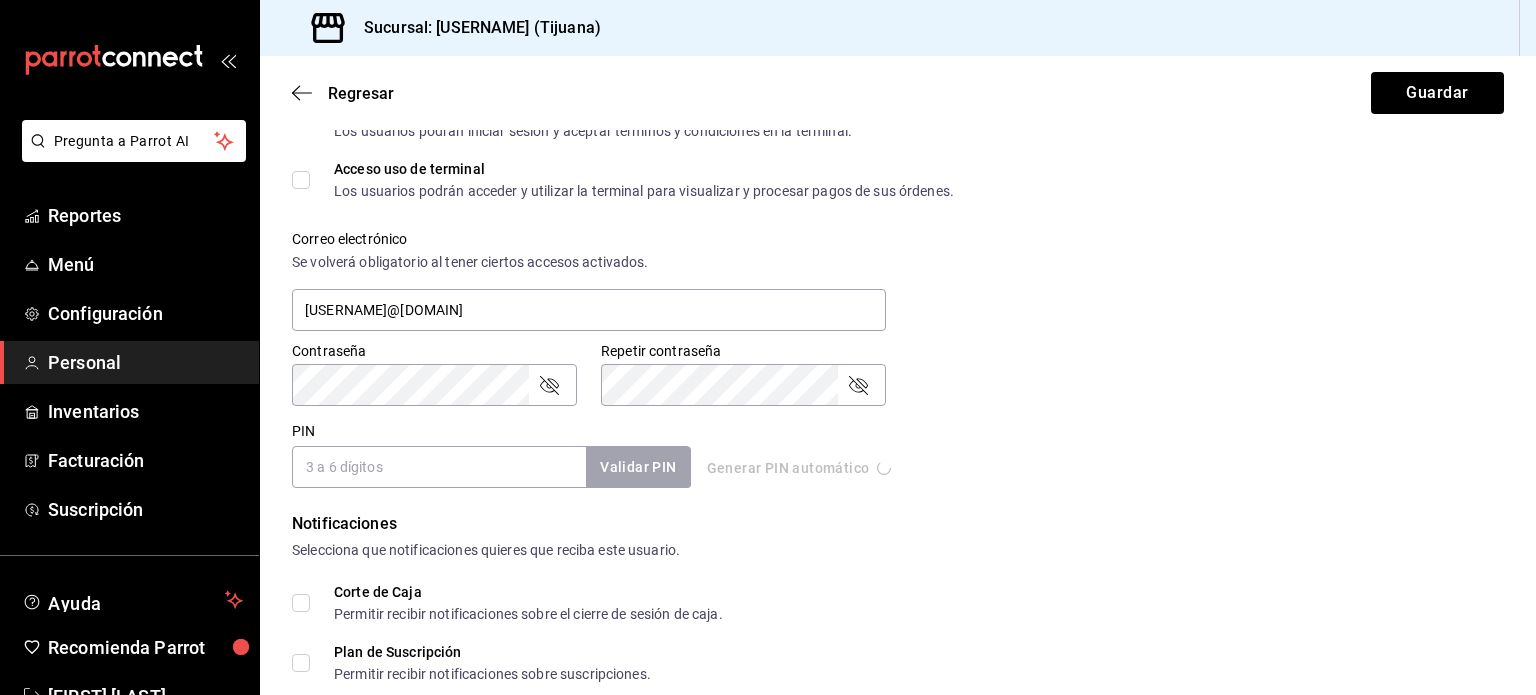 type on "0538" 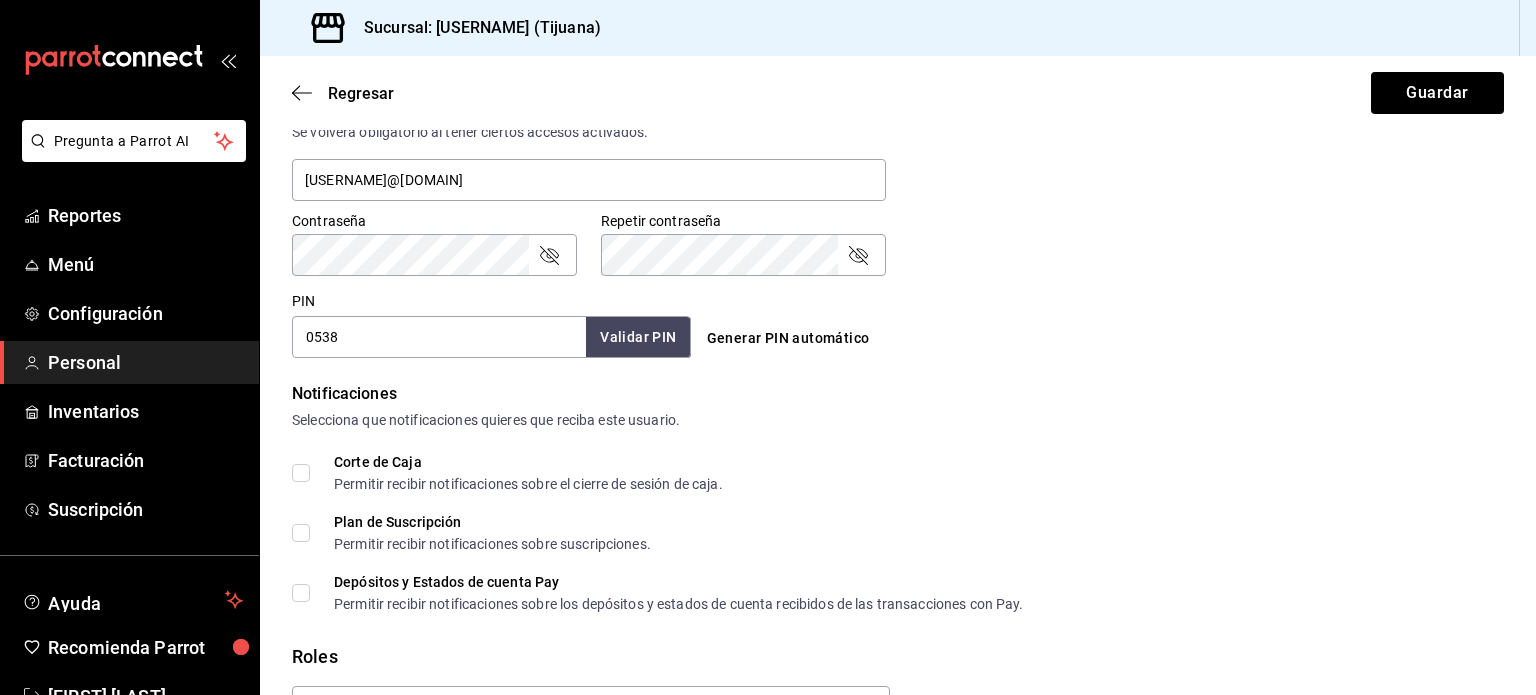 scroll, scrollTop: 903, scrollLeft: 0, axis: vertical 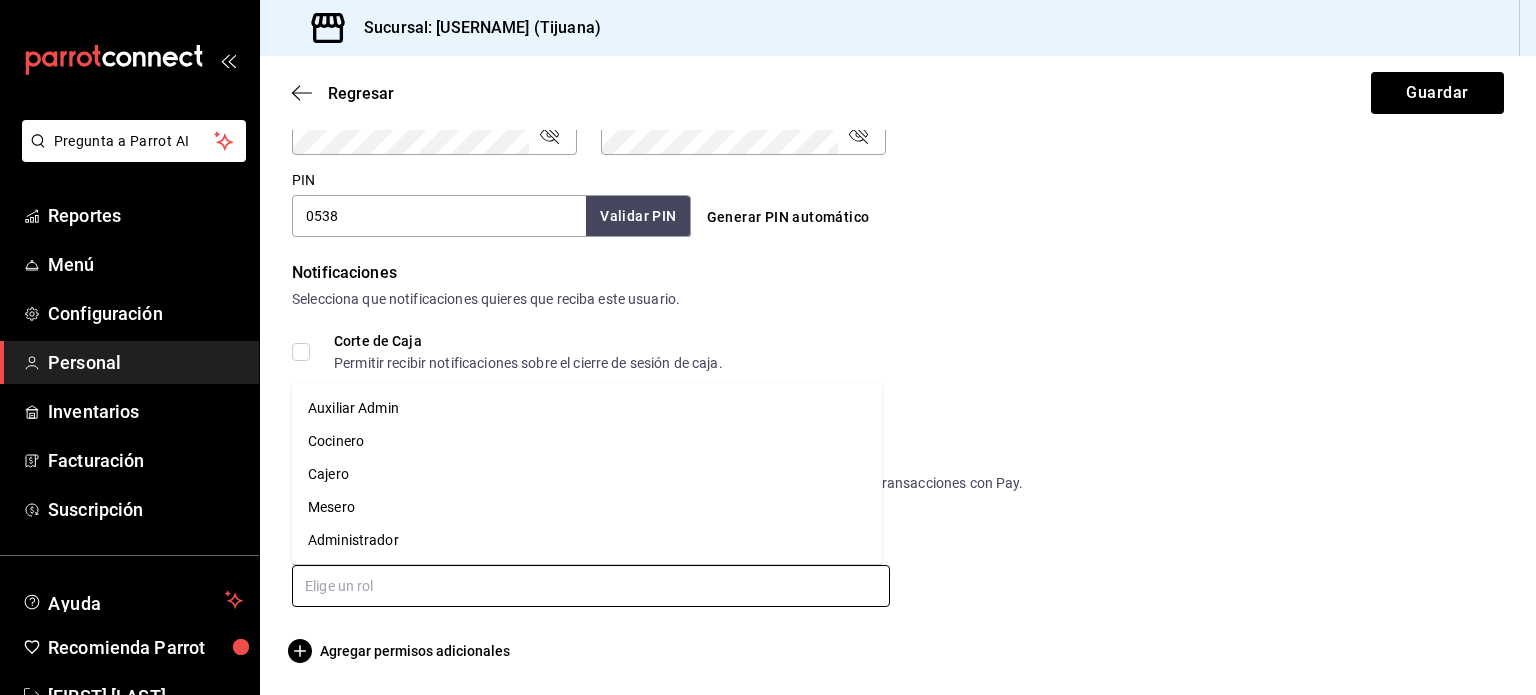 click at bounding box center (591, 586) 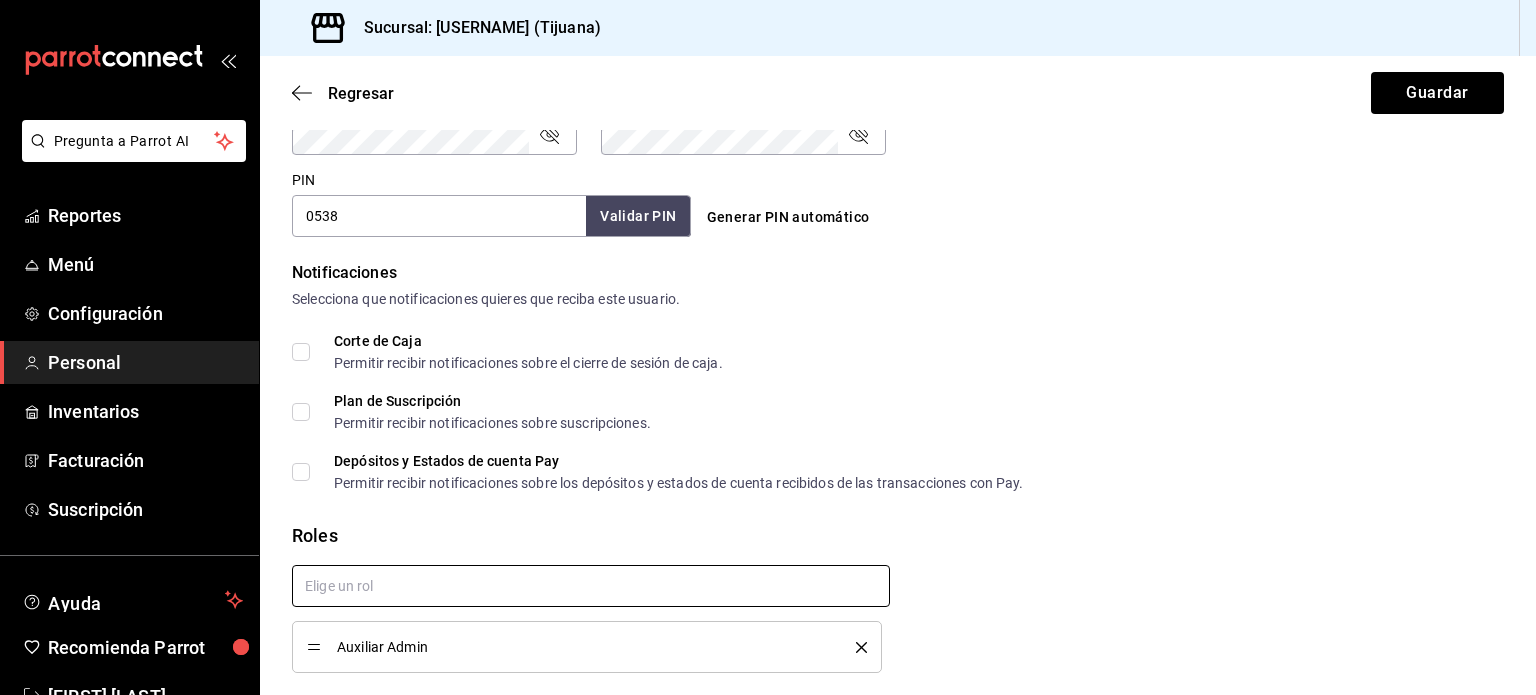 checkbox on "true" 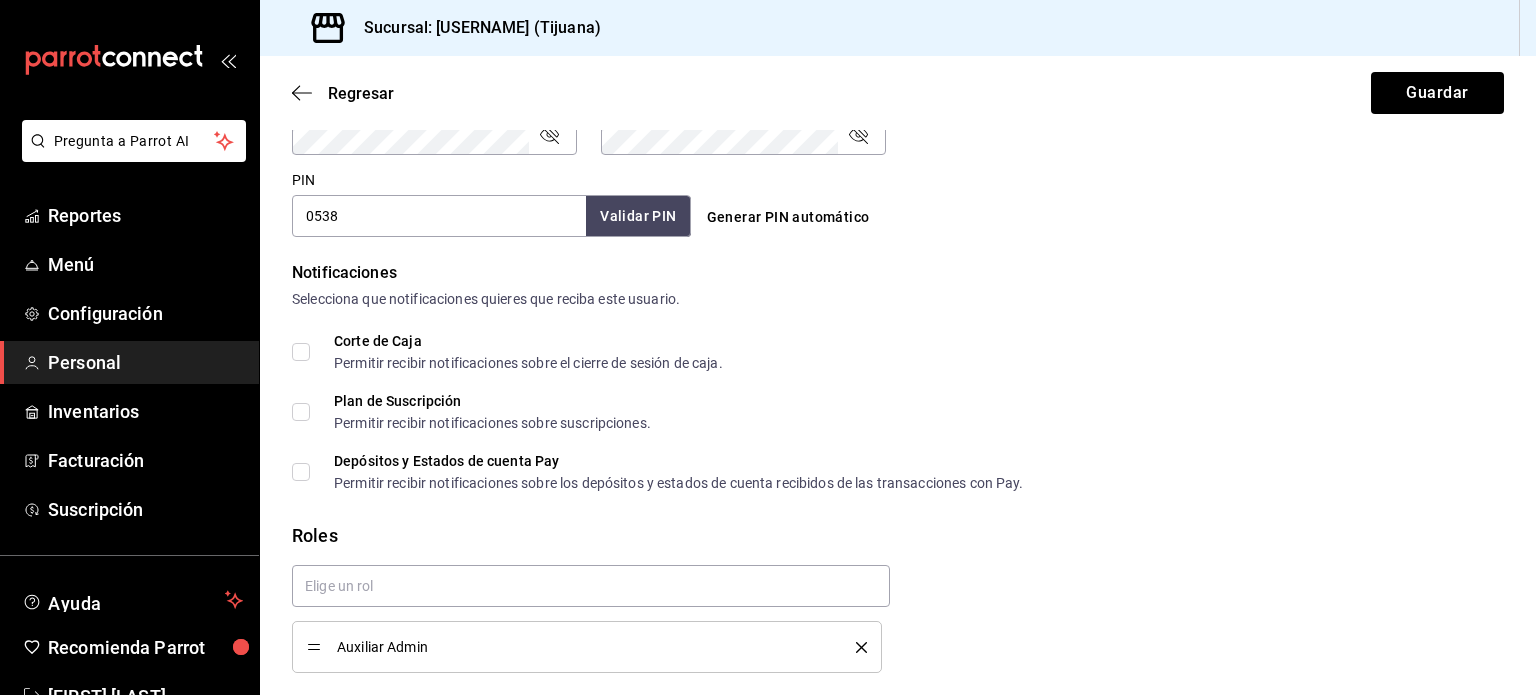 click on "Corte de Caja Permitir recibir notificaciones sobre el cierre de sesión de caja. Plan de Suscripción Permitir recibir notificaciones sobre suscripciones. Depósitos y Estados de cuenta Pay Permitir recibir notificaciones sobre los depósitos y estados de cuenta recibidos de las transacciones con Pay." at bounding box center (898, 412) 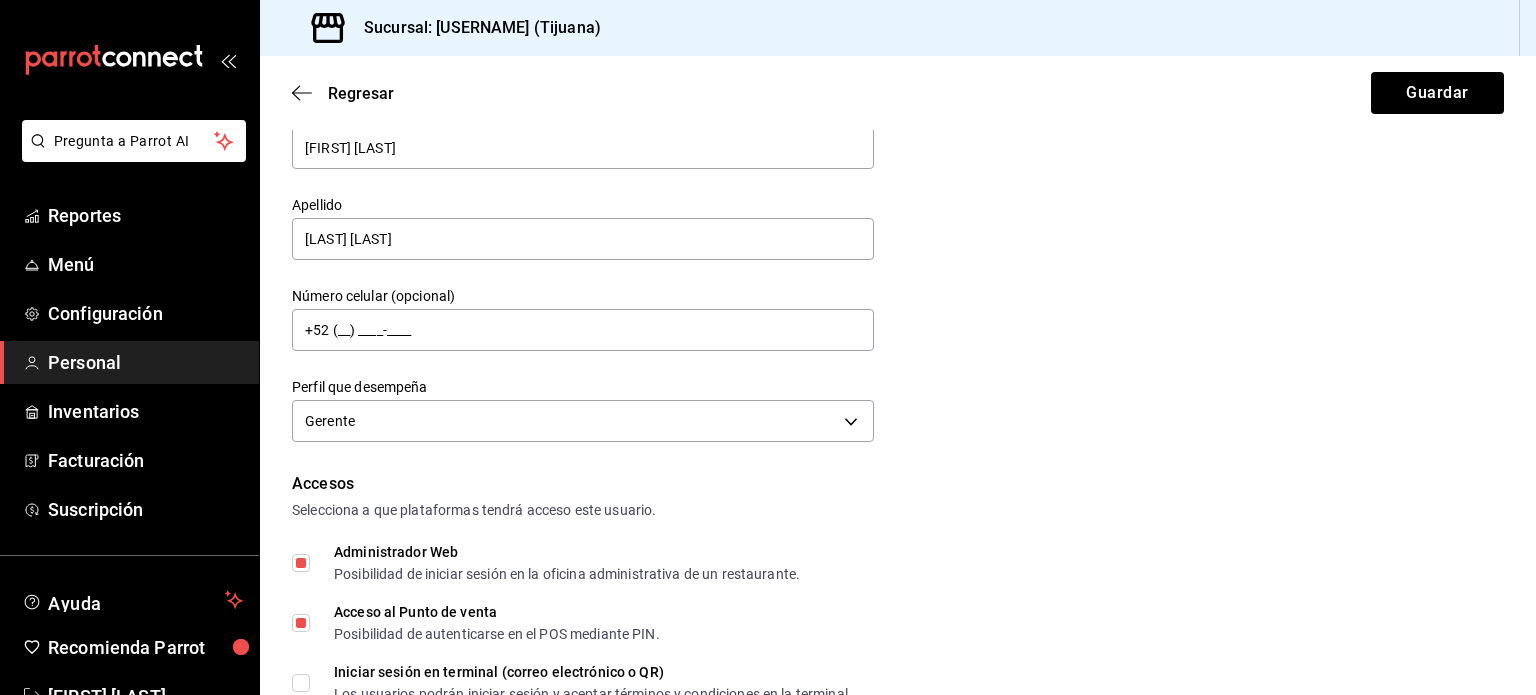 scroll, scrollTop: 0, scrollLeft: 0, axis: both 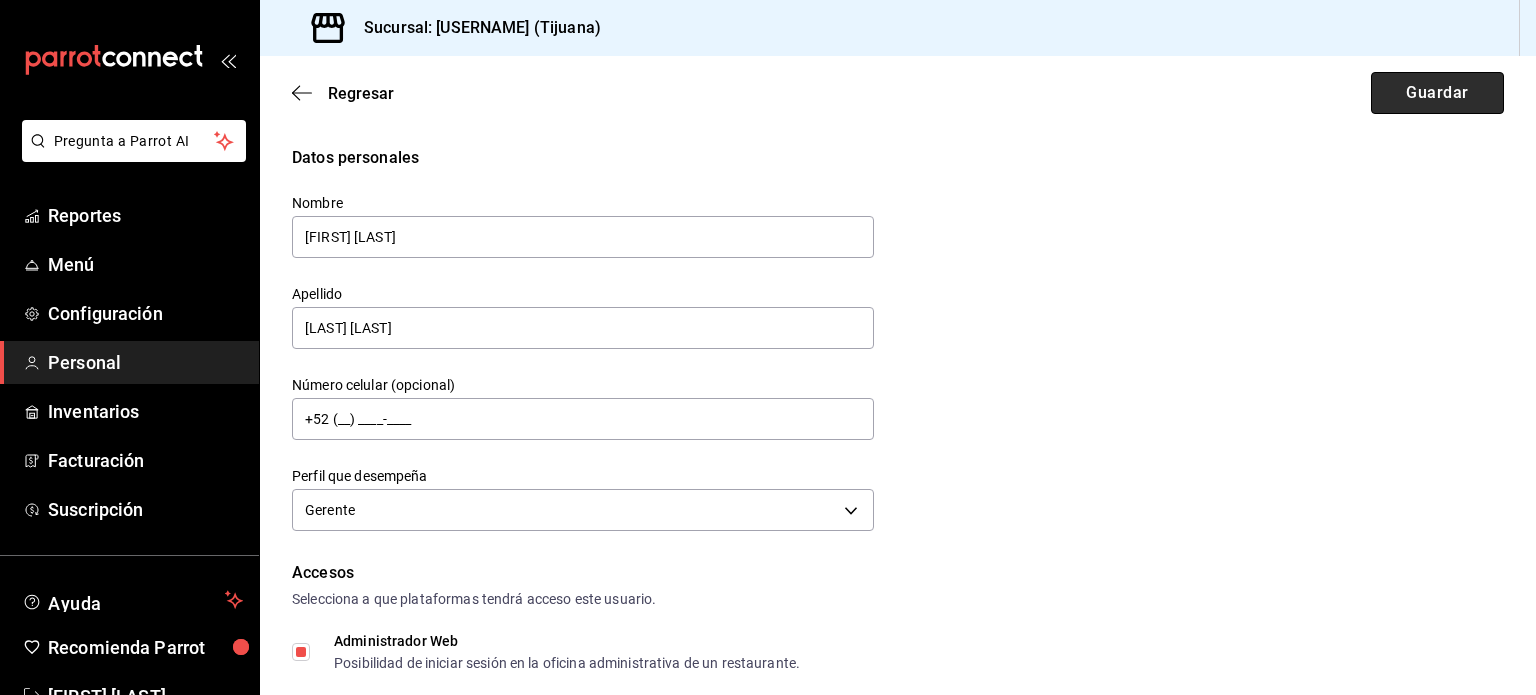 click on "Guardar" at bounding box center (1437, 93) 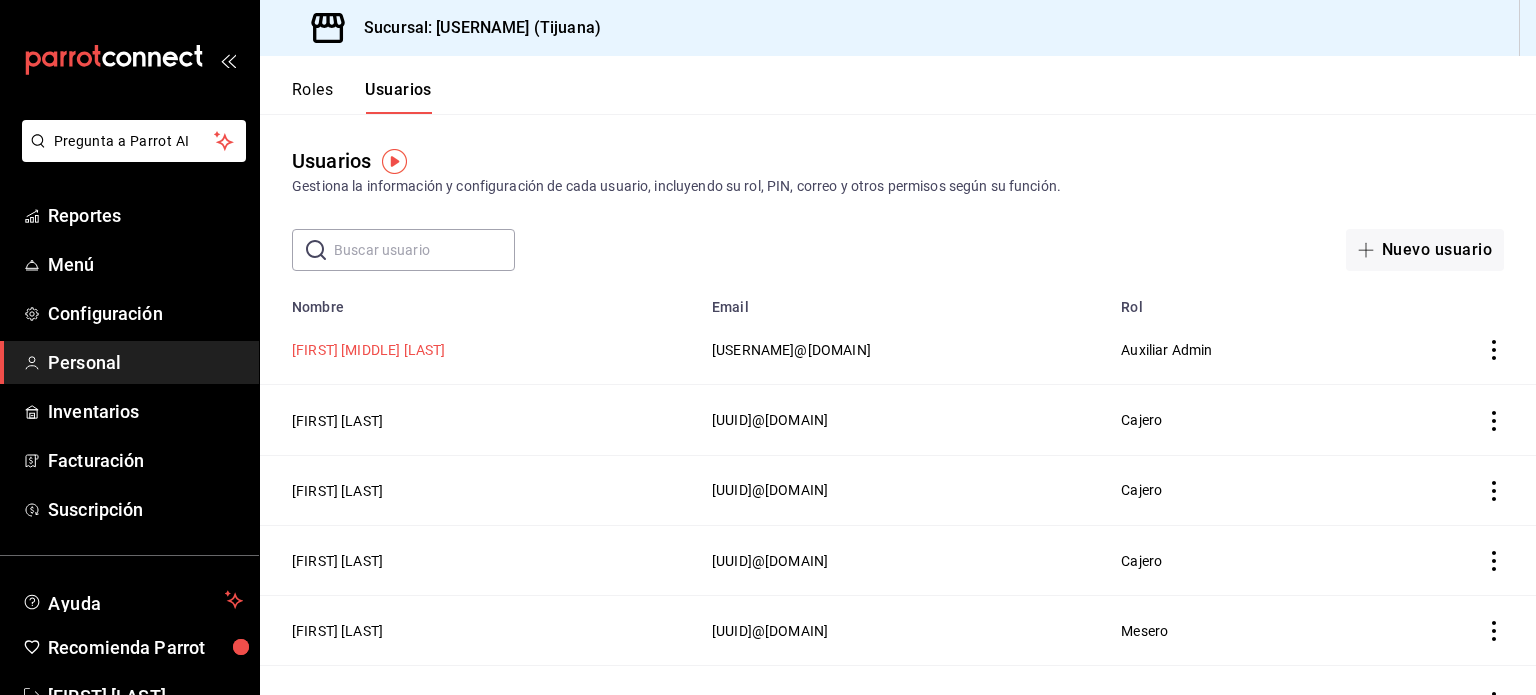 click on "[FIRST] [MIDDLE] [LAST]" at bounding box center [368, 350] 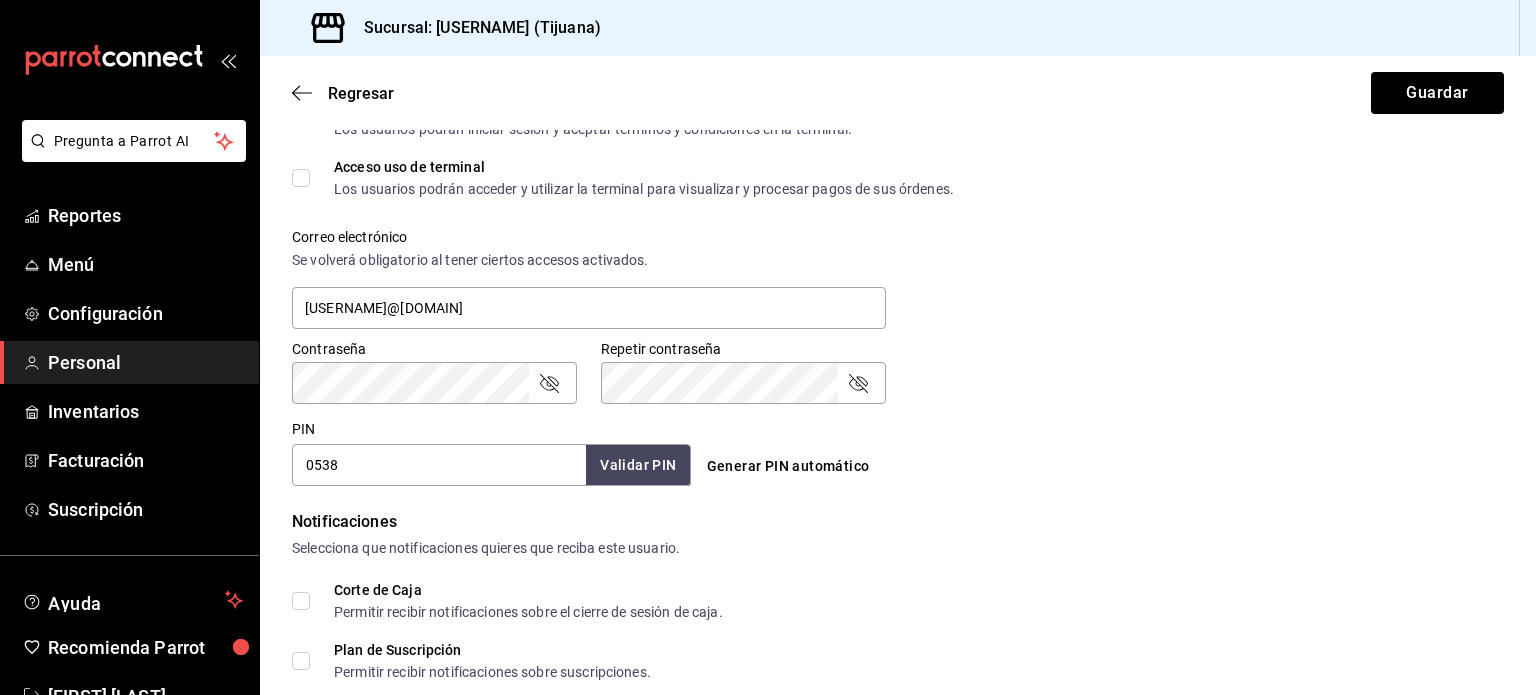 scroll, scrollTop: 654, scrollLeft: 0, axis: vertical 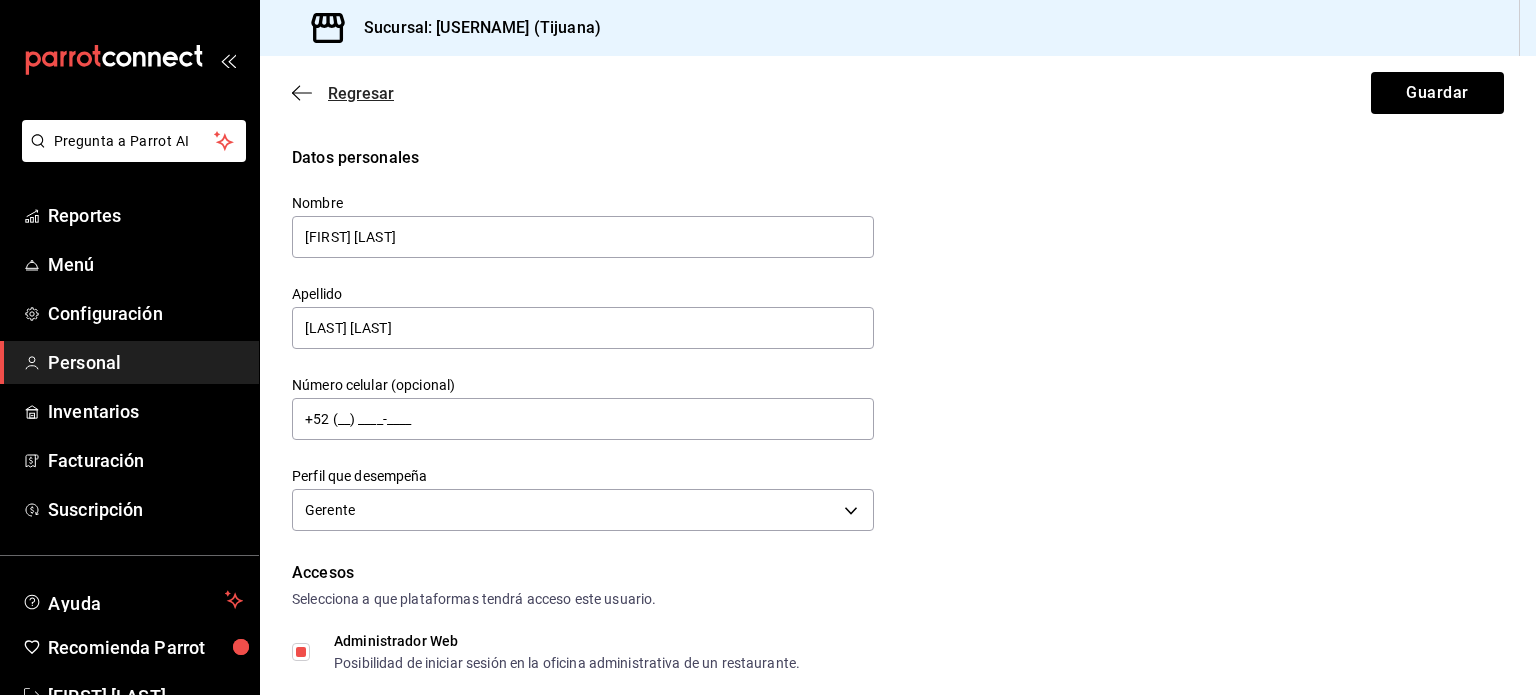 click 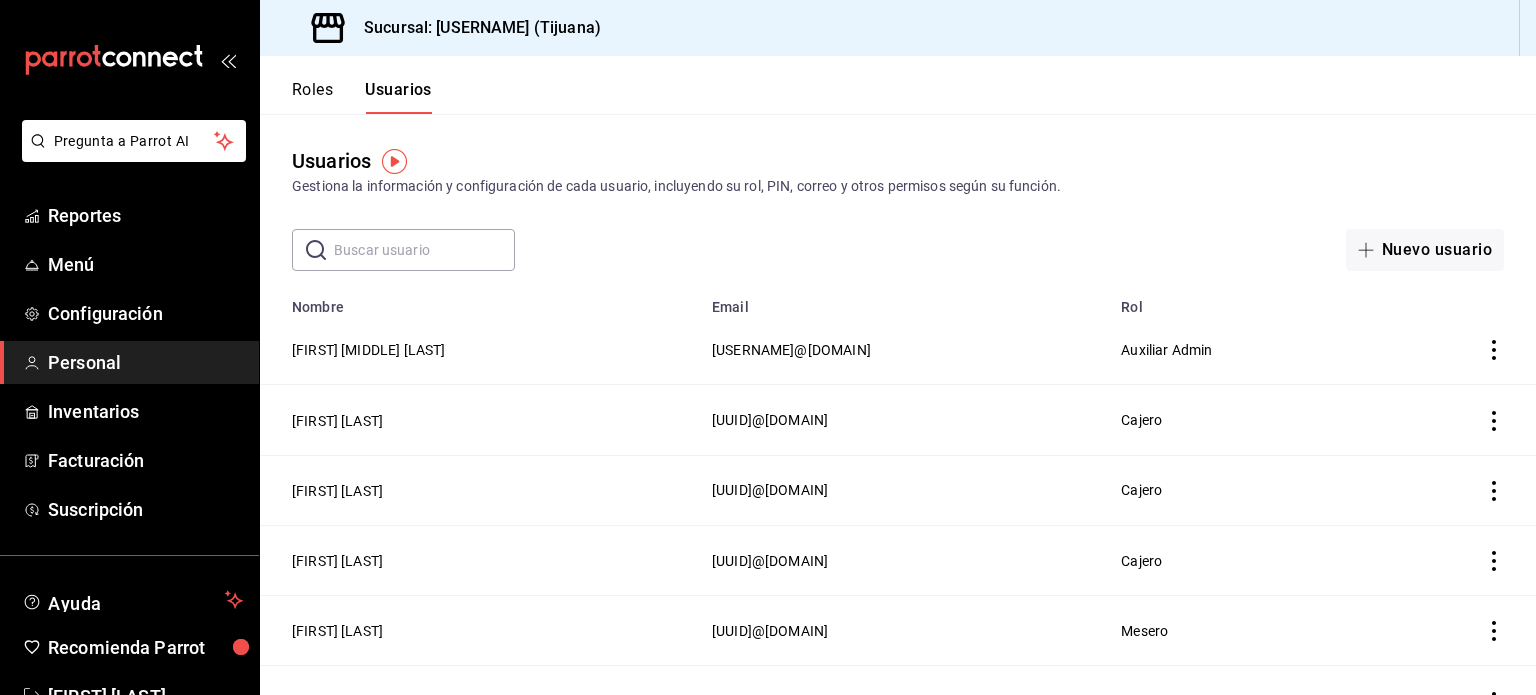 click on "Roles" at bounding box center (312, 97) 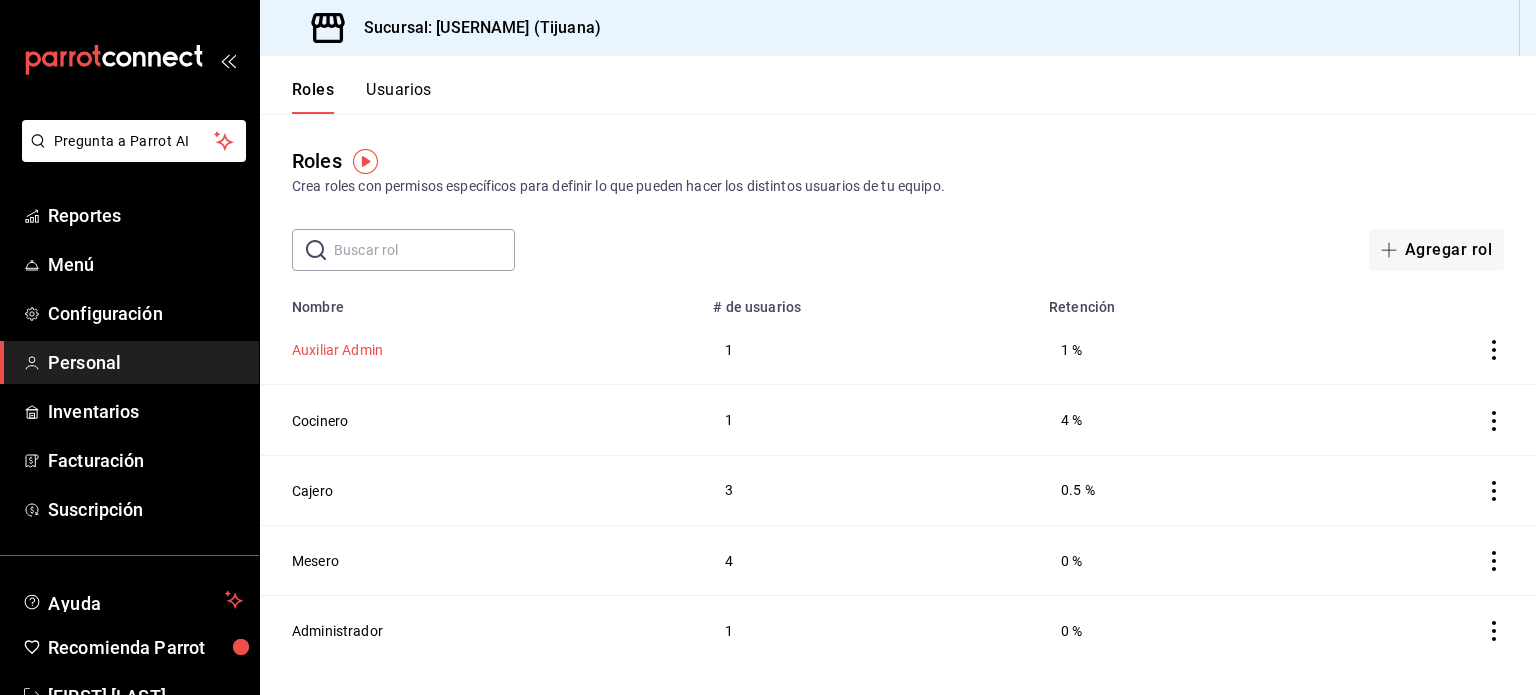 click on "Auxiliar Admin" at bounding box center (337, 350) 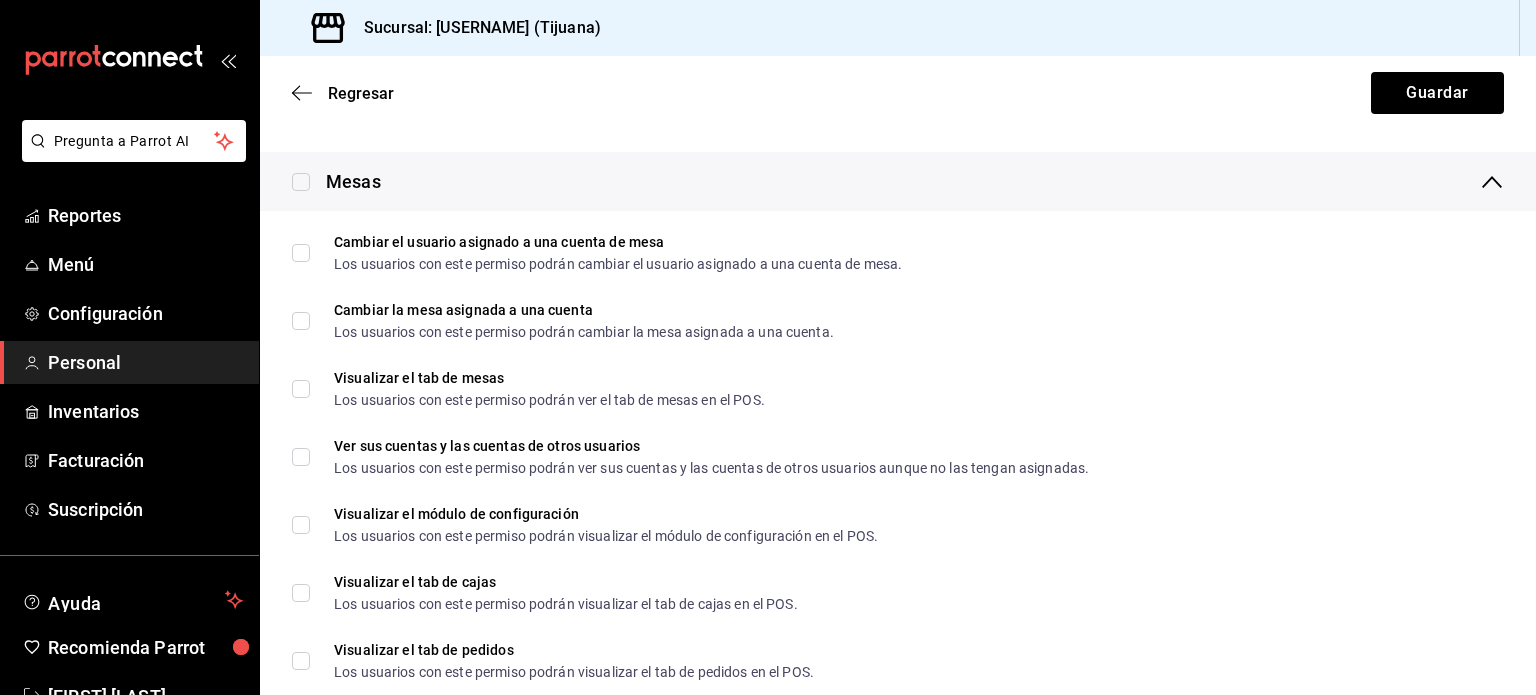 scroll, scrollTop: 776, scrollLeft: 0, axis: vertical 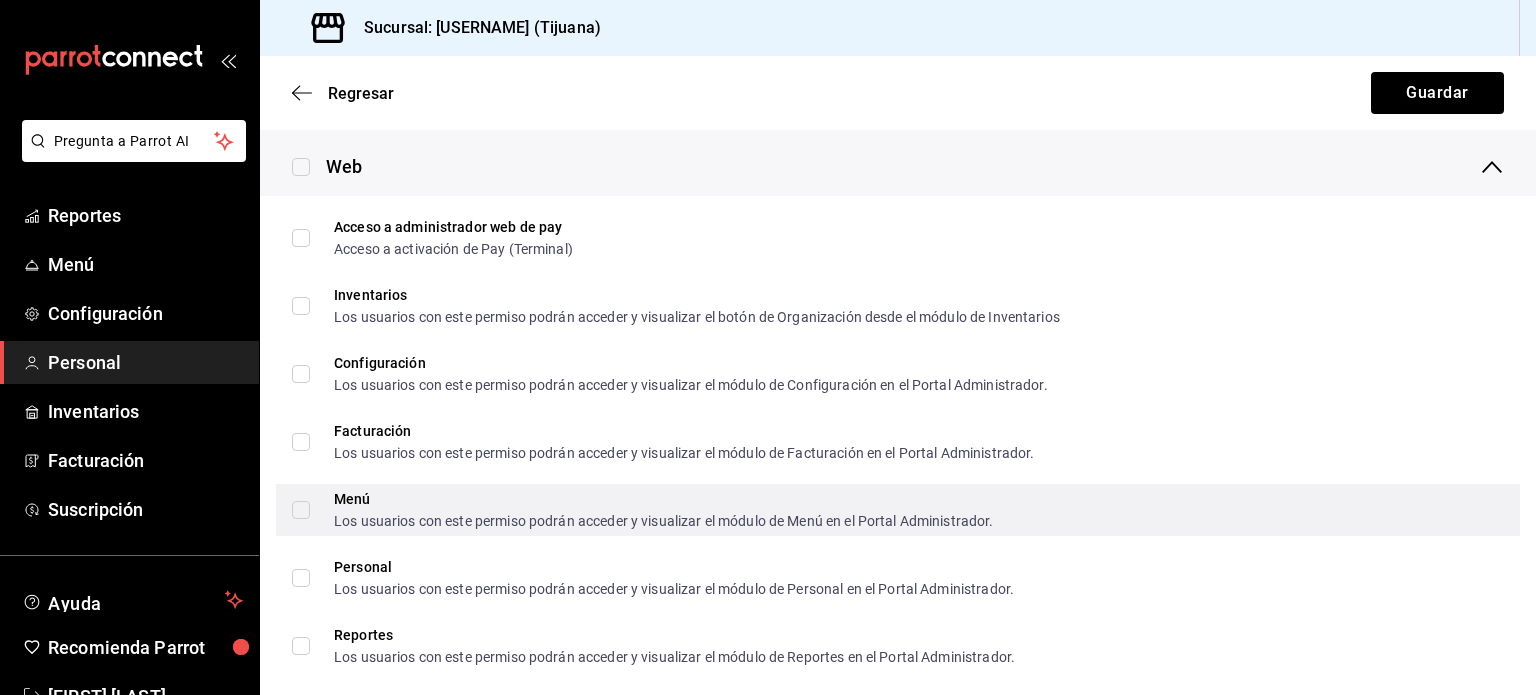 click on "Menú Los usuarios con este permiso podrán acceder y visualizar el módulo de Menú en el Portal Administrador." at bounding box center (301, 510) 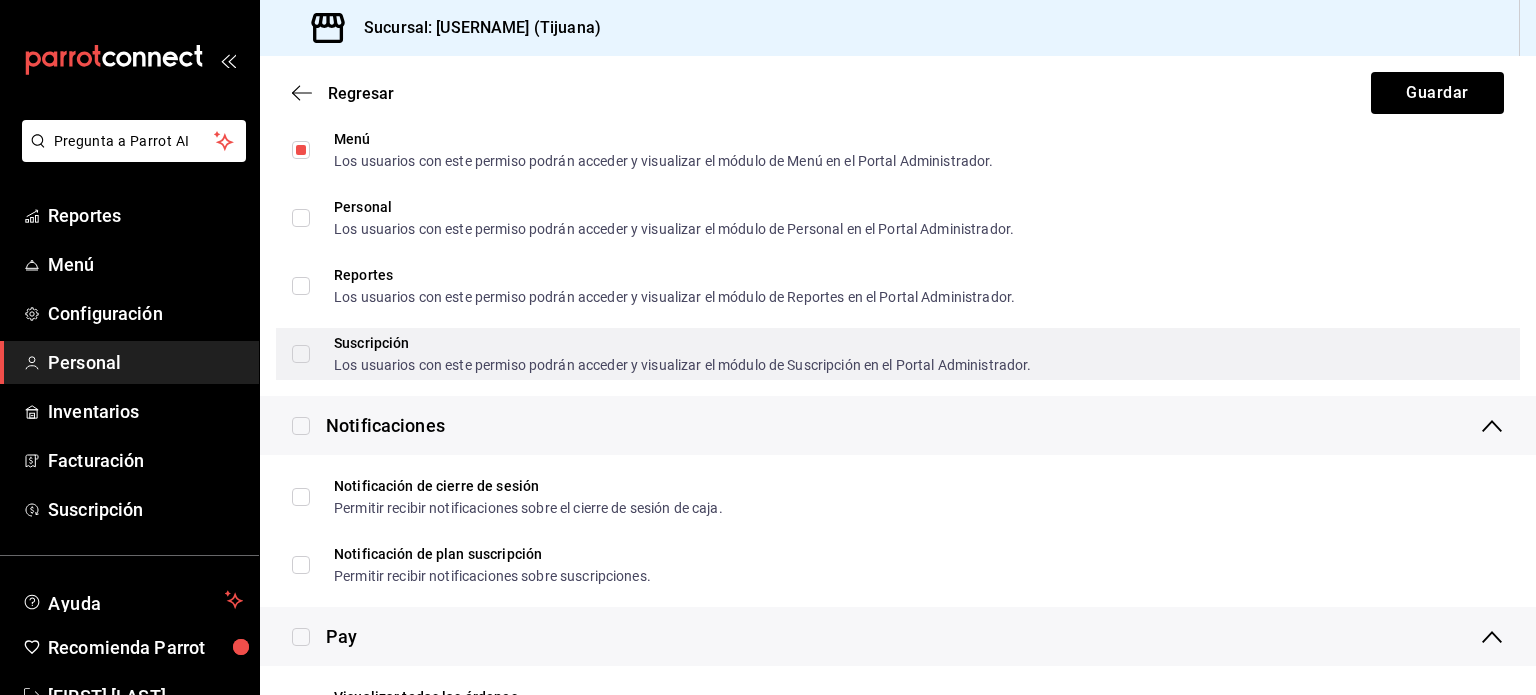 scroll, scrollTop: 1211, scrollLeft: 0, axis: vertical 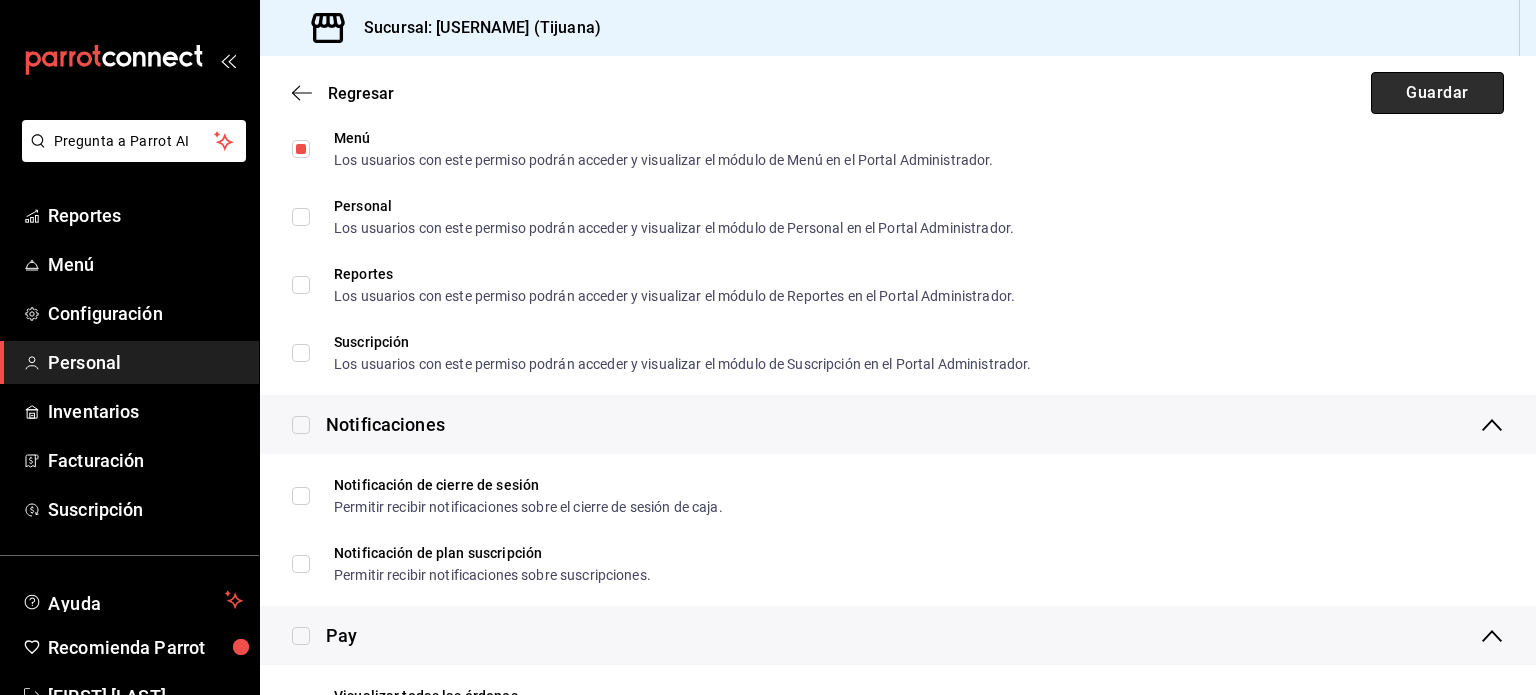 click on "Guardar" at bounding box center [1437, 93] 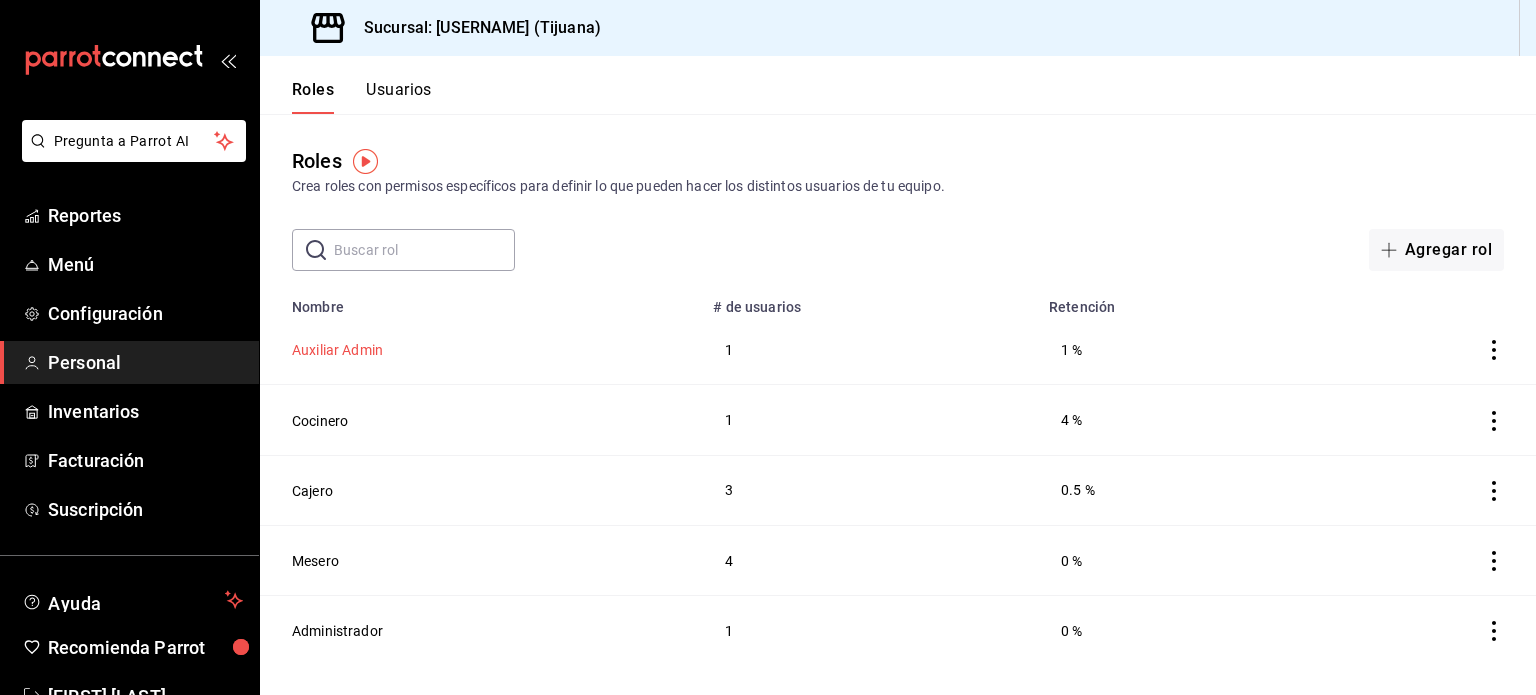 click on "Auxiliar Admin" at bounding box center (337, 350) 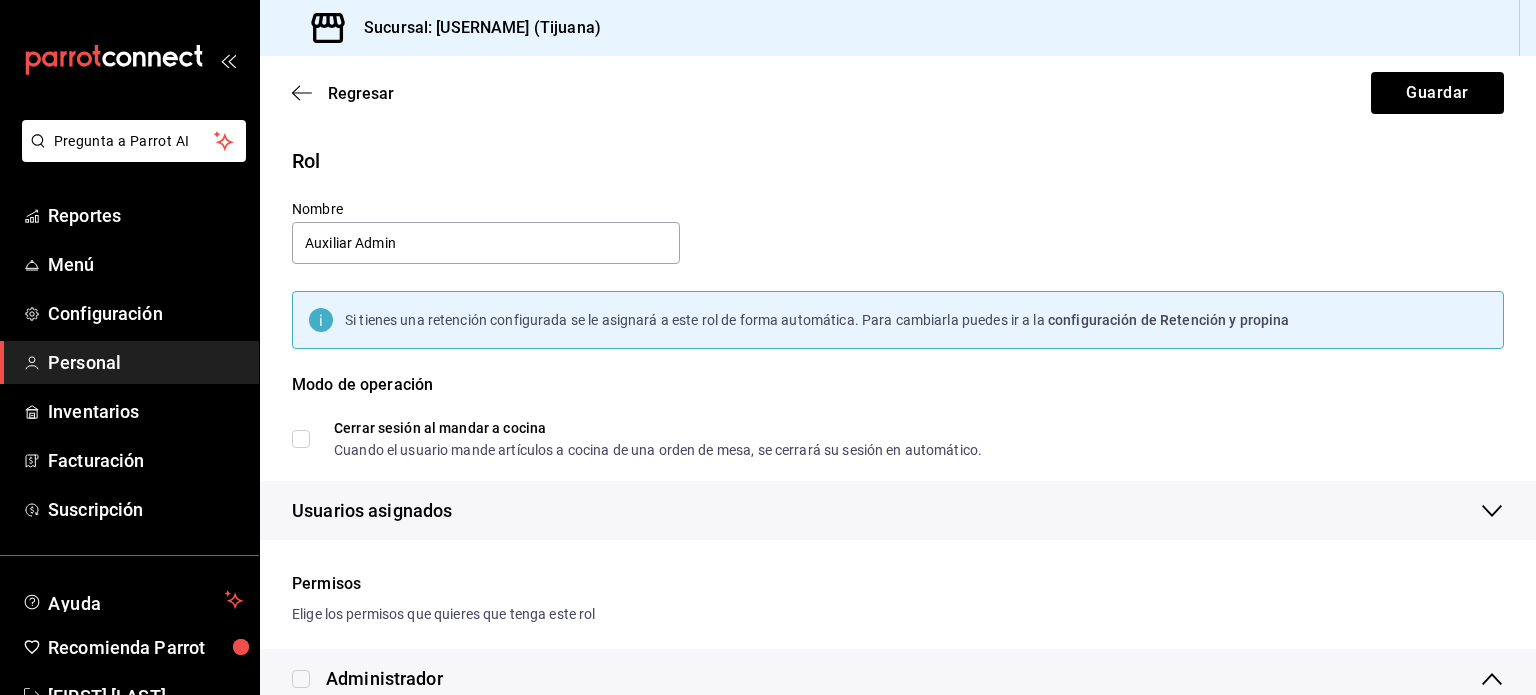 checkbox on "true" 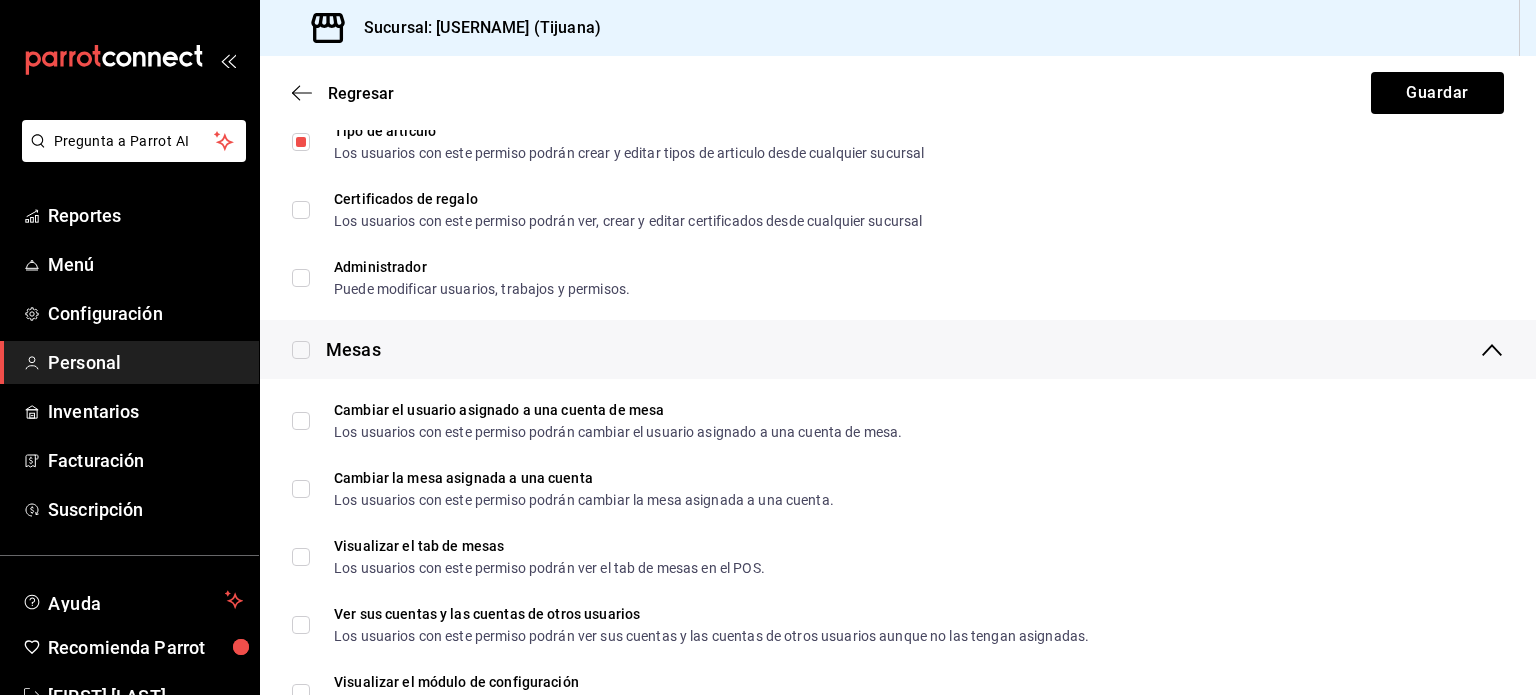 scroll, scrollTop: 608, scrollLeft: 0, axis: vertical 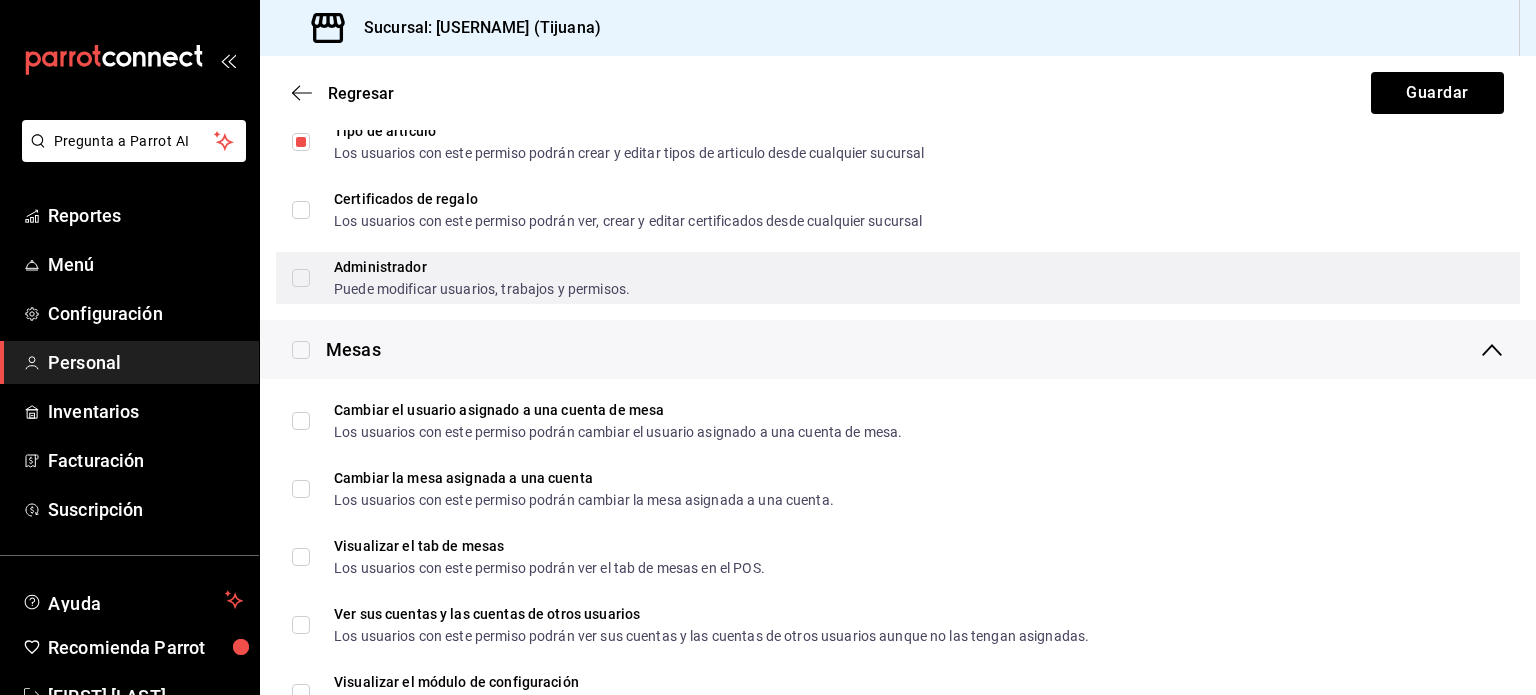 click on "Administrador Puede modificar usuarios, trabajos y permisos." at bounding box center [301, 278] 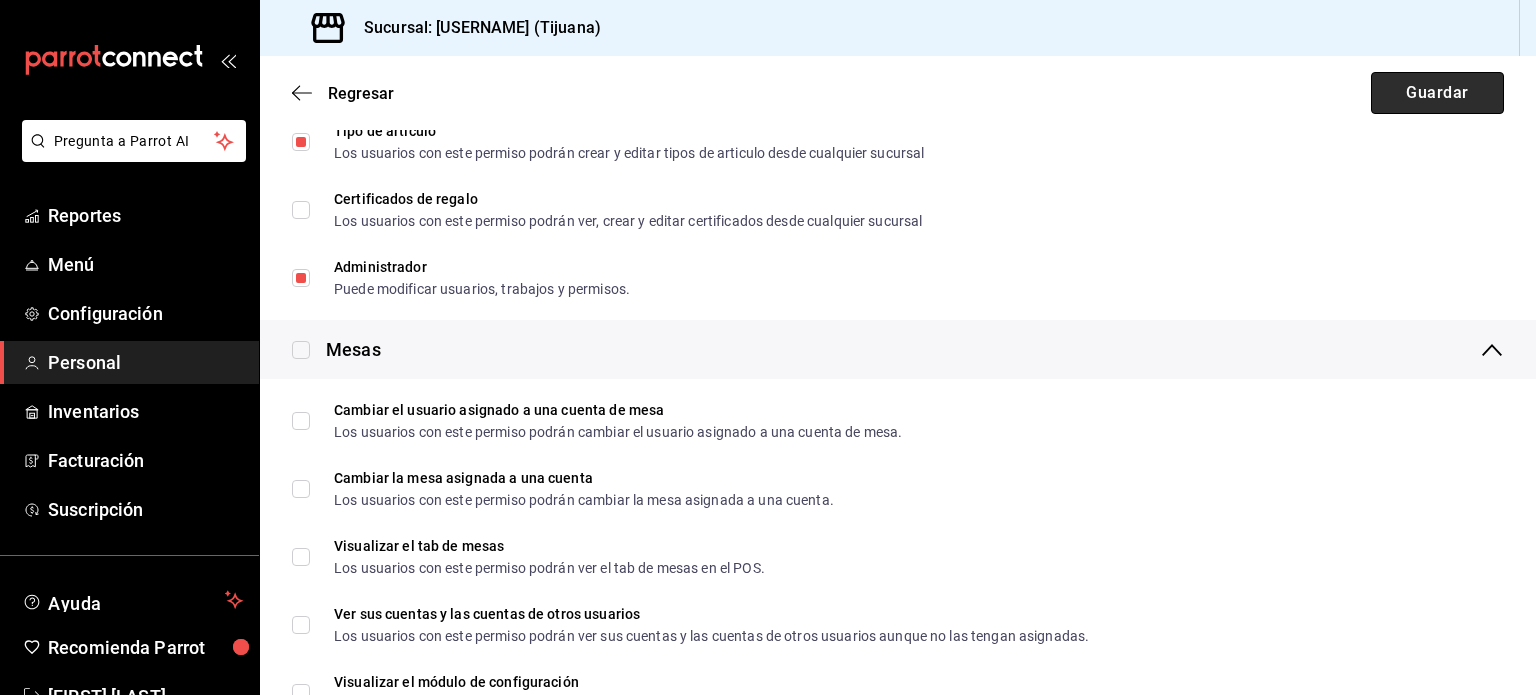 click on "Guardar" at bounding box center [1437, 93] 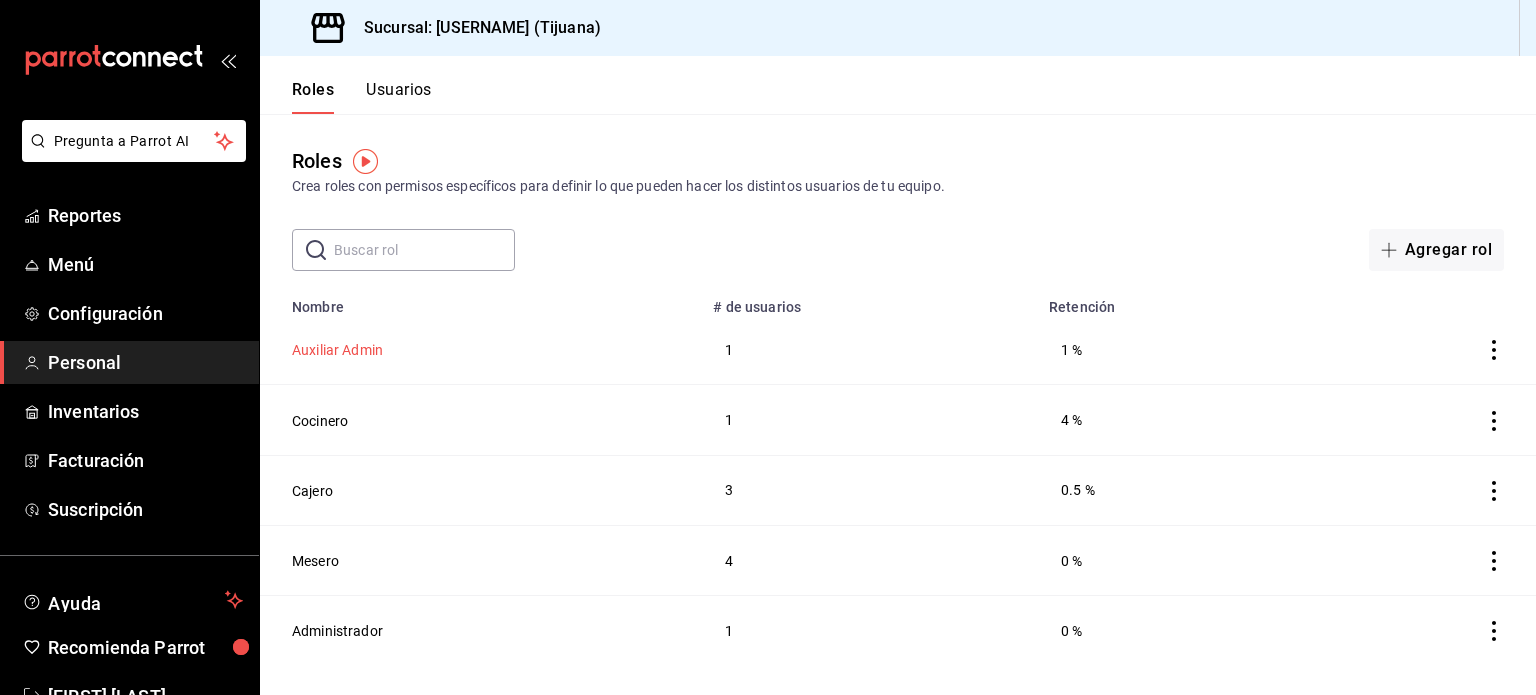 click on "Auxiliar Admin" at bounding box center [337, 350] 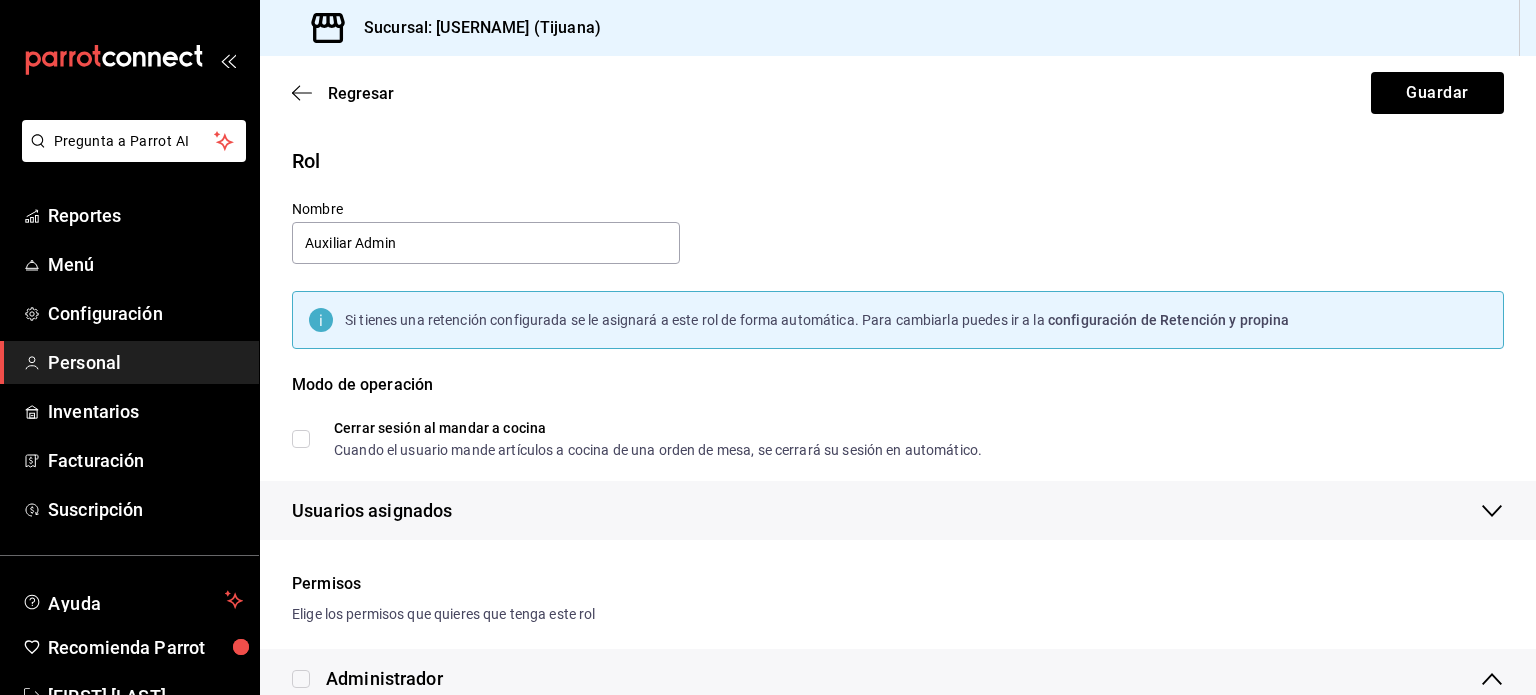 checkbox on "true" 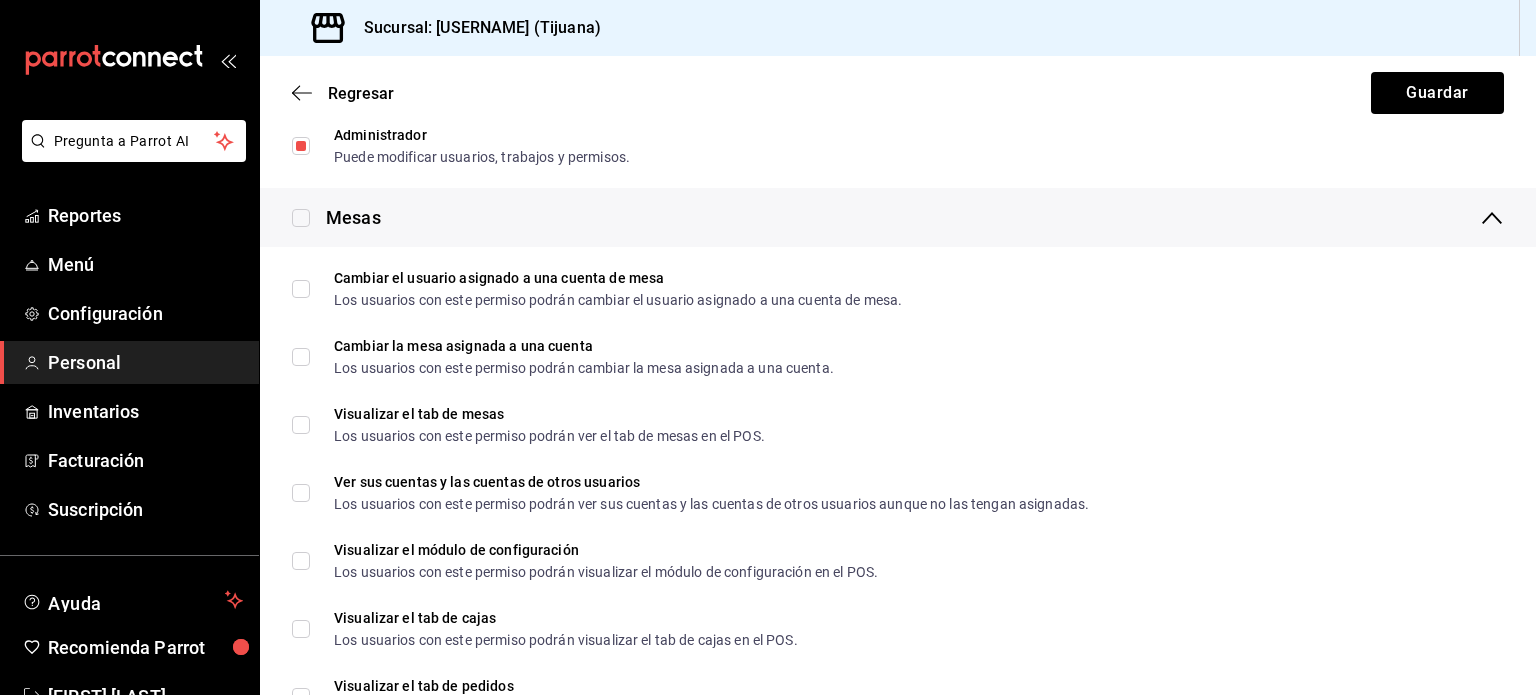 scroll, scrollTop: 744, scrollLeft: 0, axis: vertical 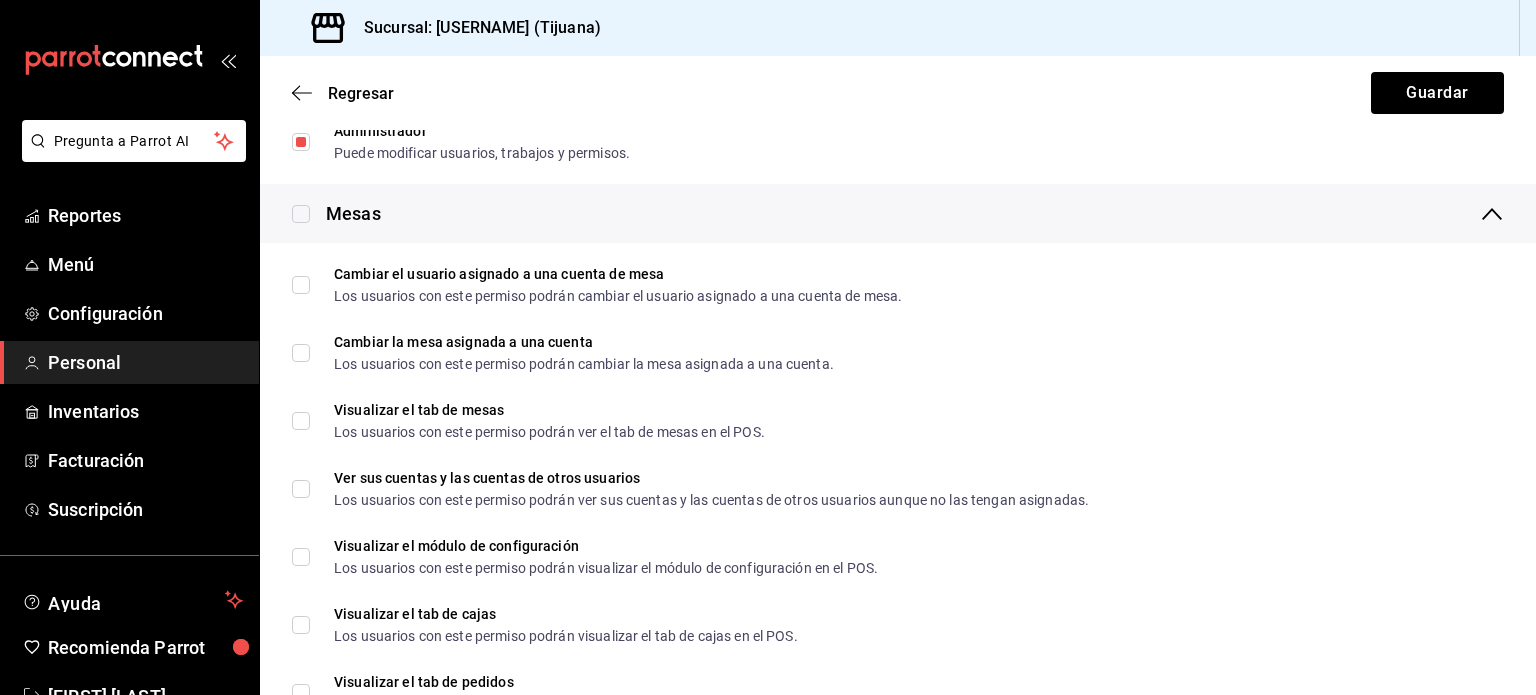 click on "Mesas" at bounding box center (898, 213) 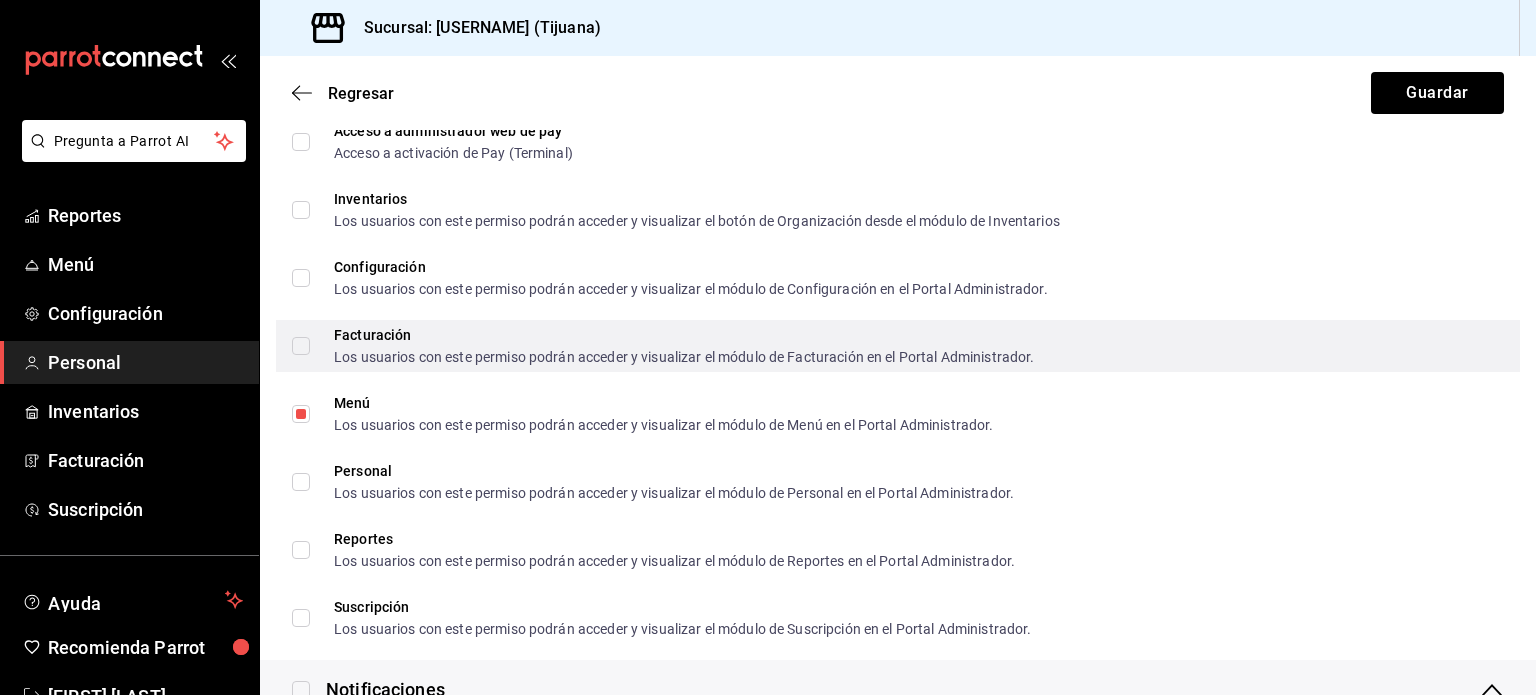 scroll, scrollTop: 943, scrollLeft: 0, axis: vertical 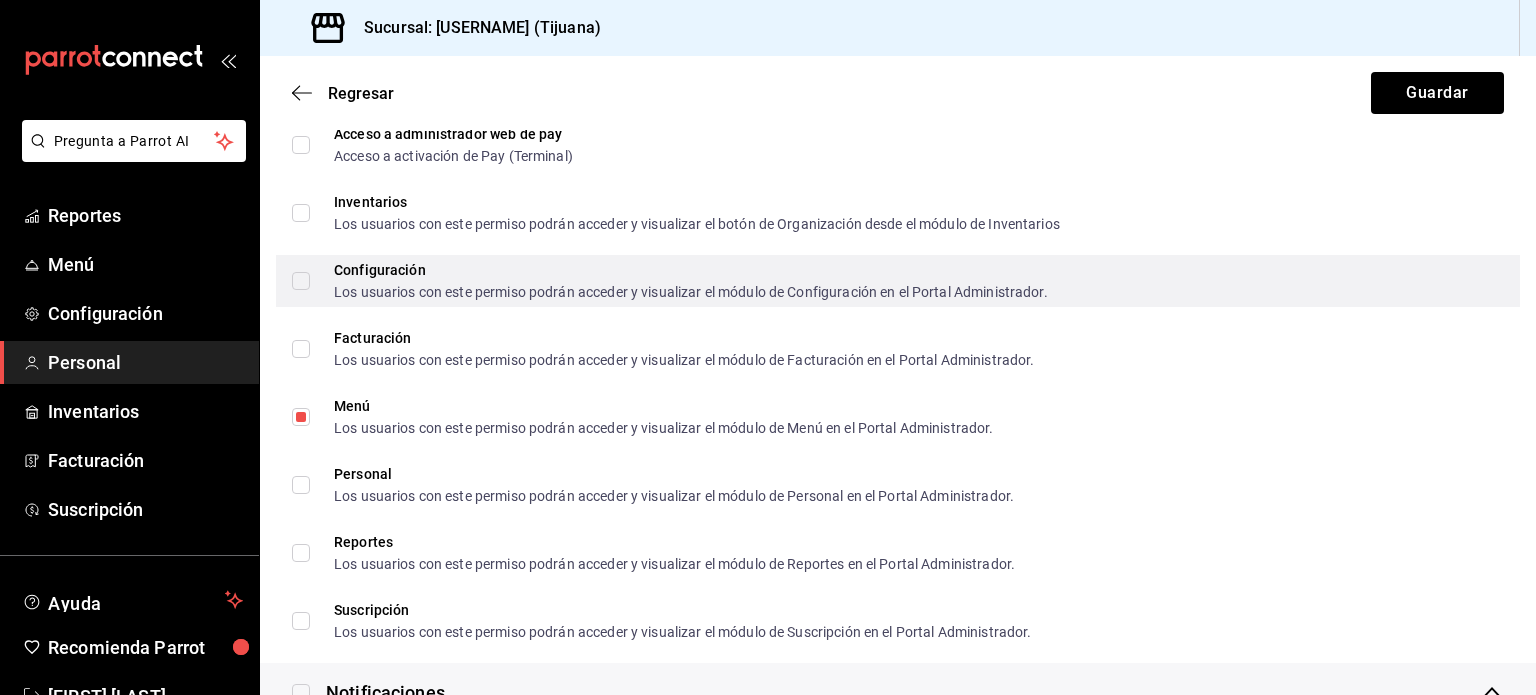 click on "Configuración Los usuarios con este permiso podrán acceder y visualizar el módulo de Configuración en el Portal Administrador." at bounding box center [301, 281] 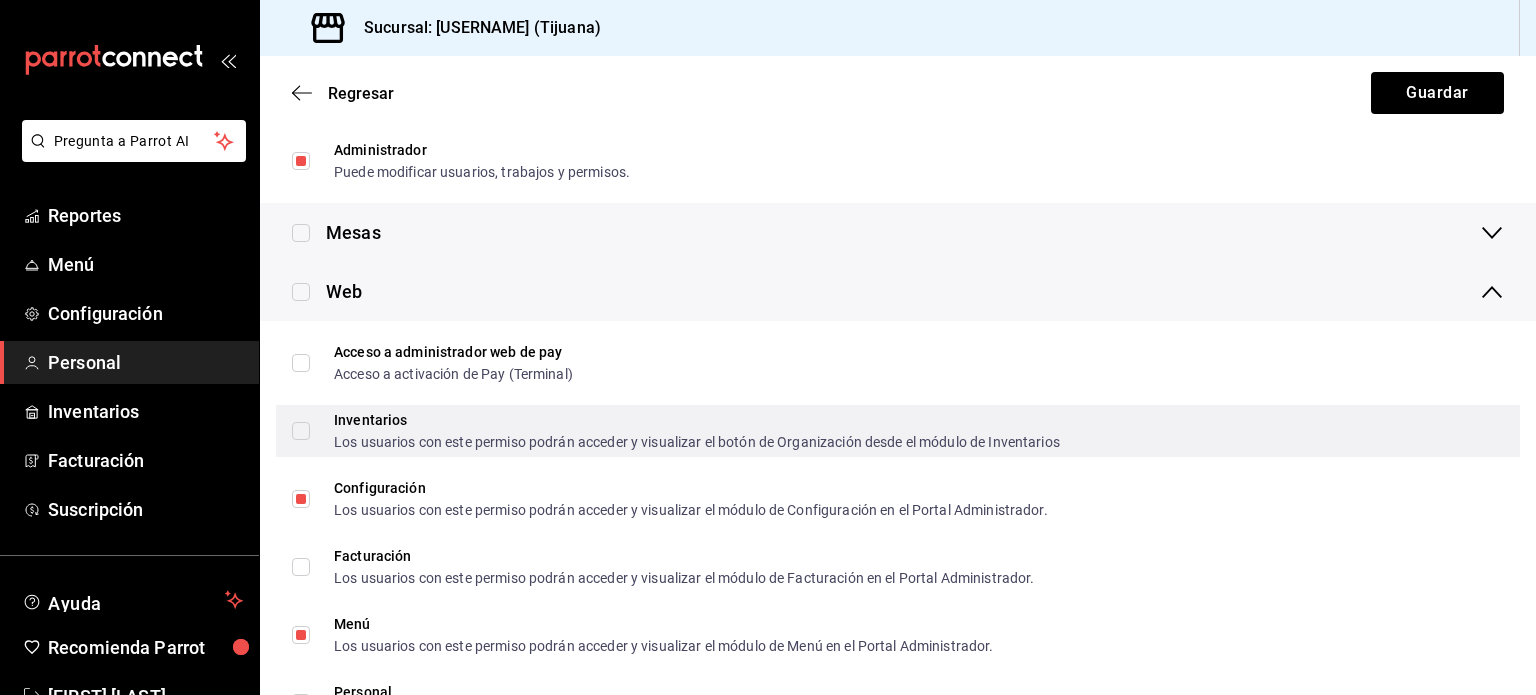 scroll, scrollTop: 726, scrollLeft: 0, axis: vertical 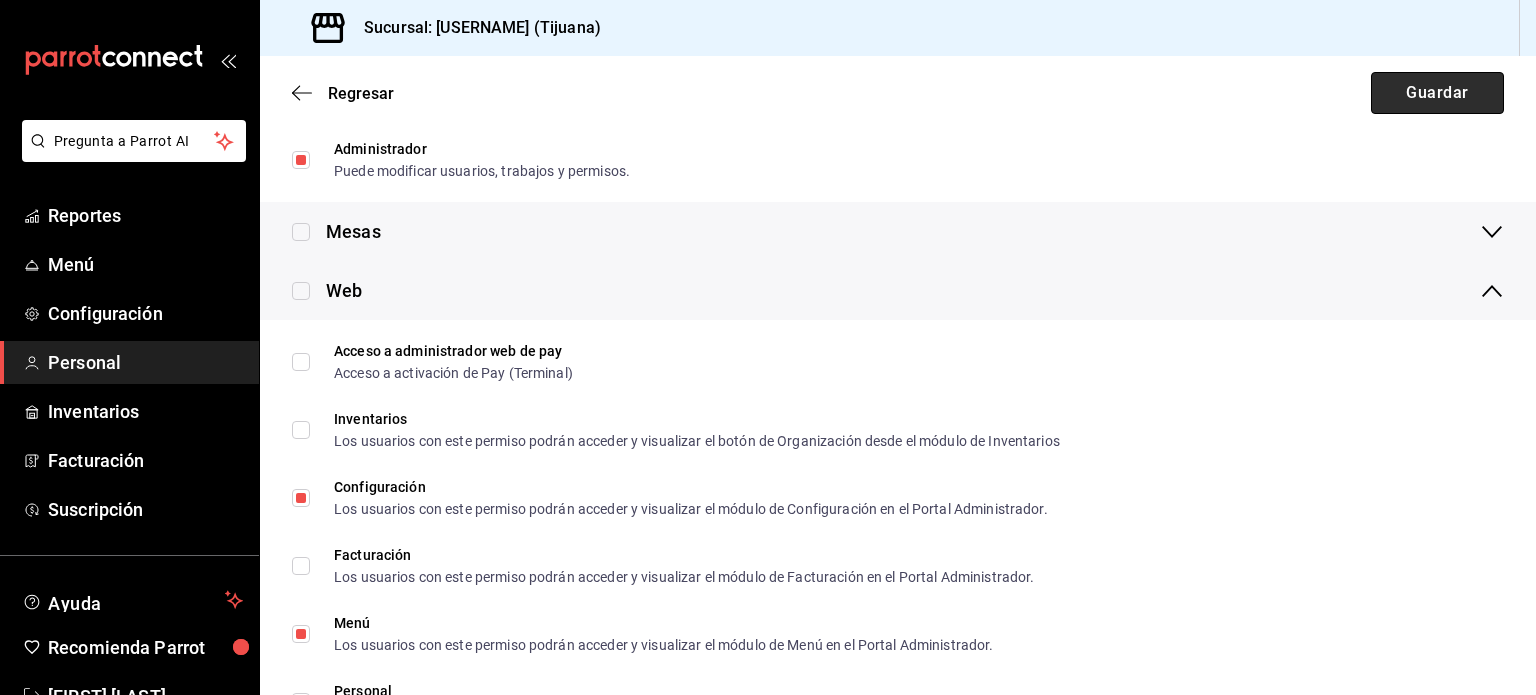 click on "Guardar" at bounding box center (1437, 93) 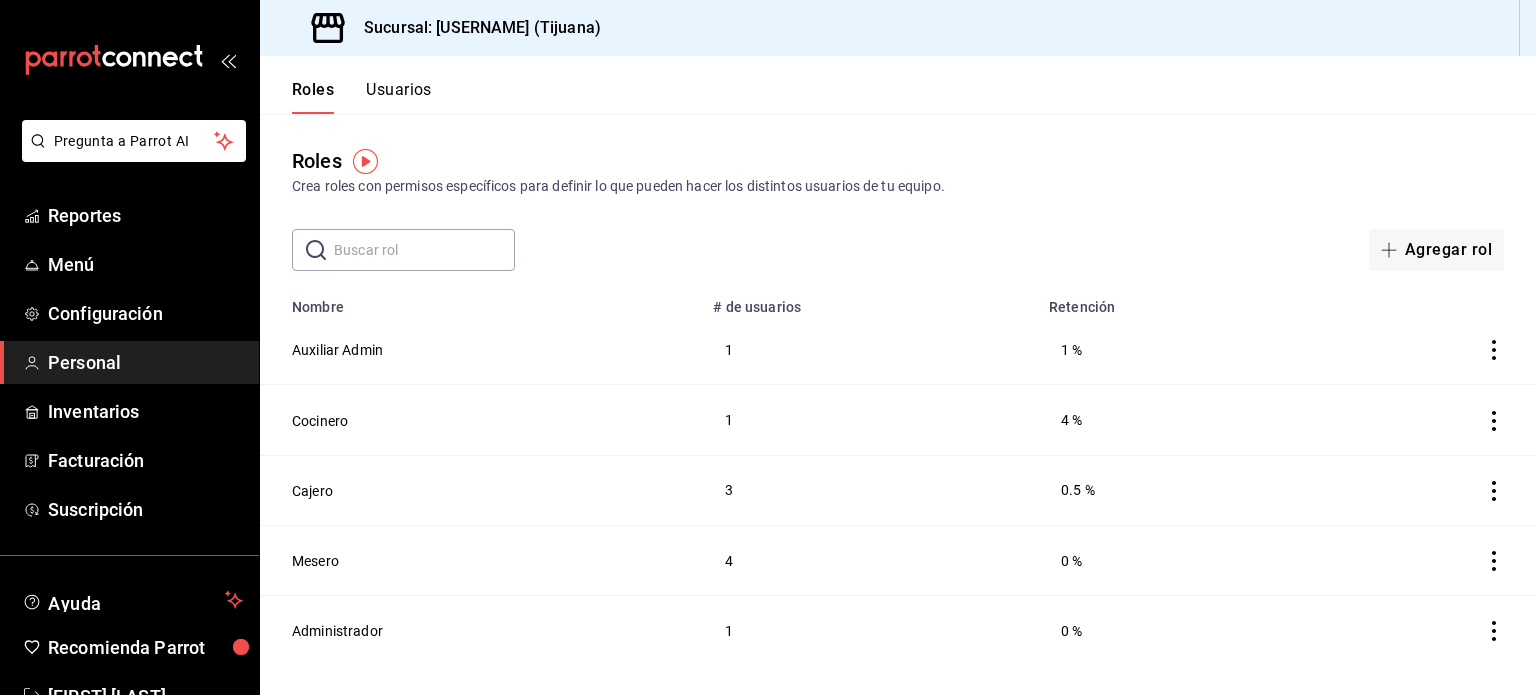 click on "Roles Crea roles con permisos específicos para definir lo que pueden hacer los distintos usuarios de tu equipo. ​ ​ Agregar rol" at bounding box center [898, 192] 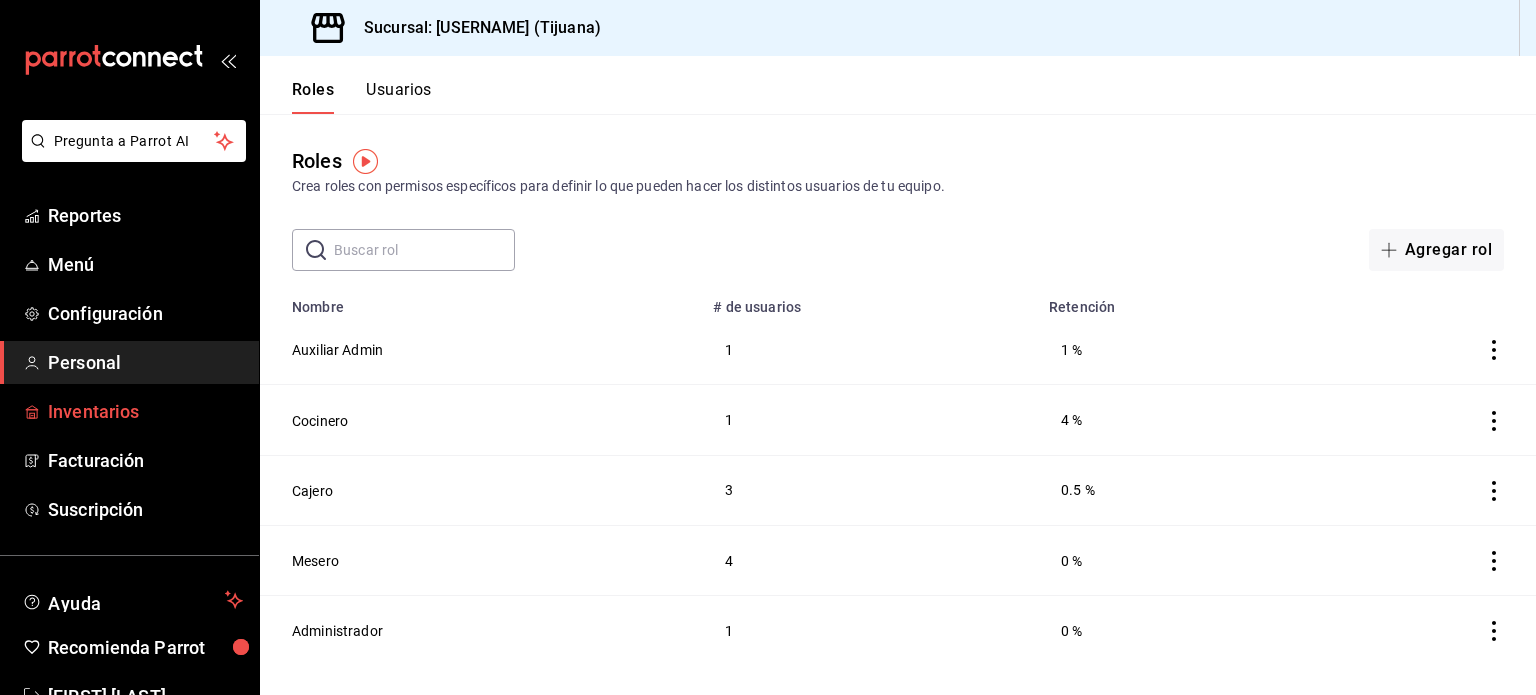 scroll, scrollTop: 59, scrollLeft: 0, axis: vertical 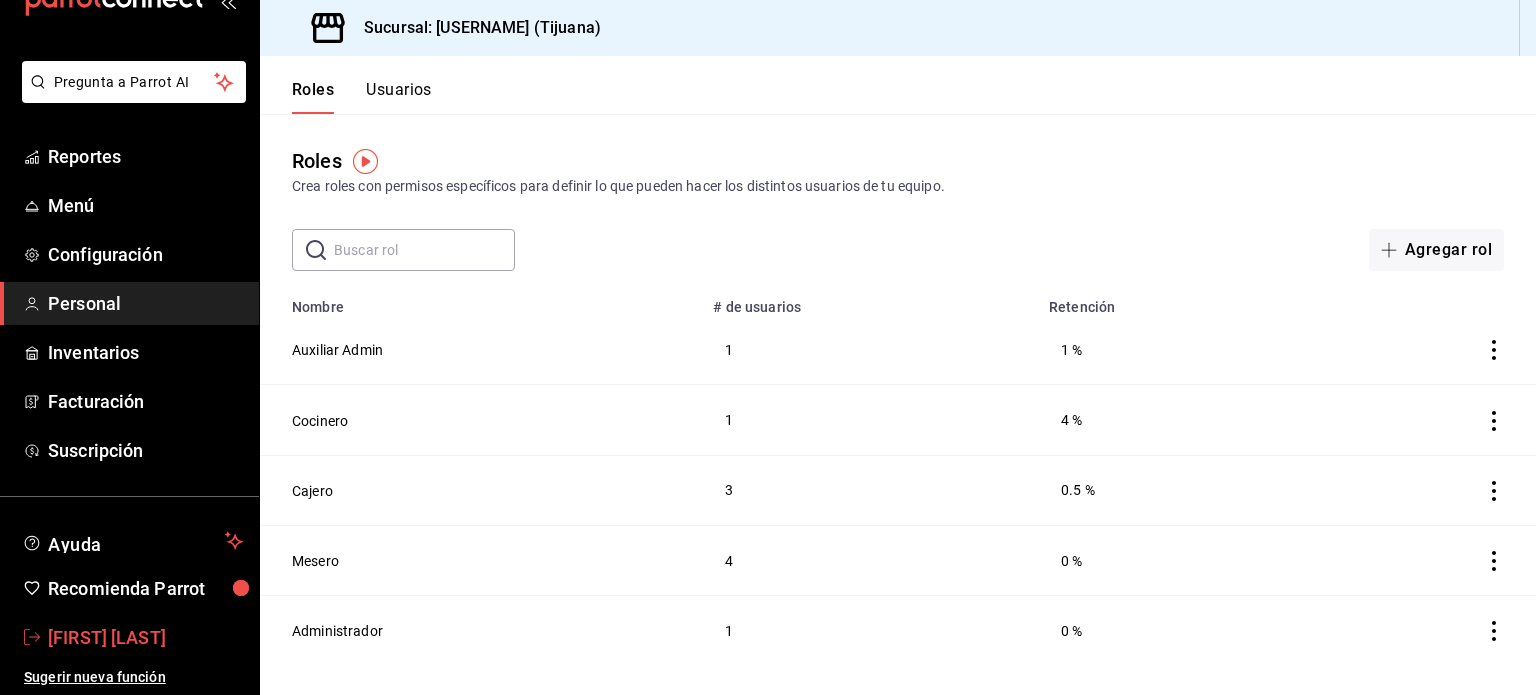 click on "[FIRST] [LAST]" at bounding box center (145, 637) 